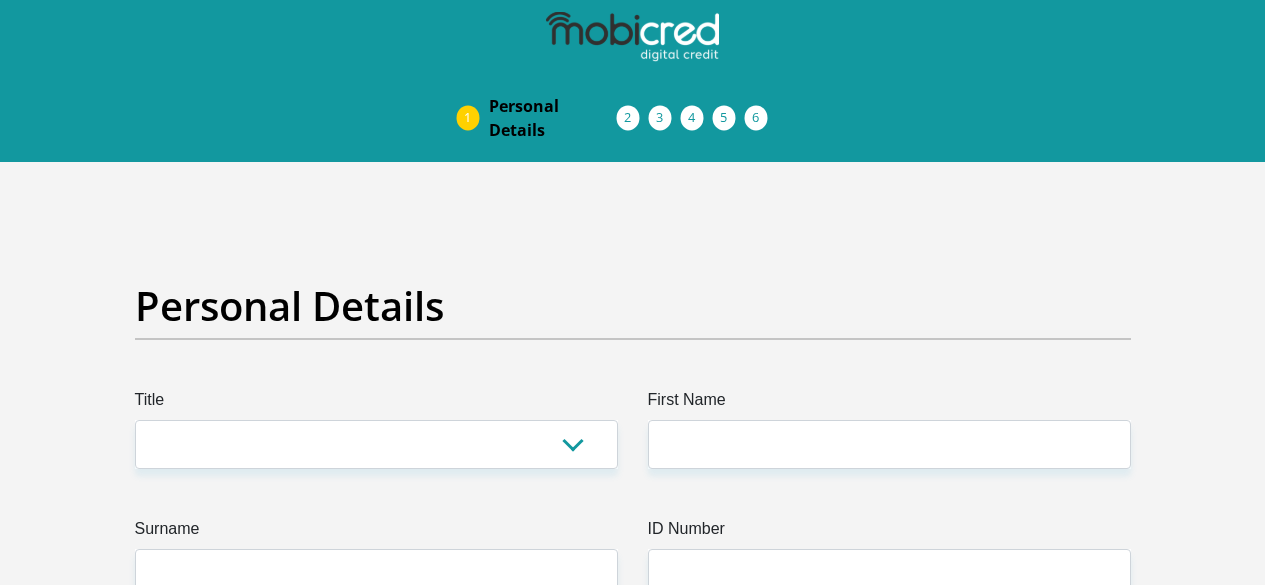 scroll, scrollTop: 0, scrollLeft: 0, axis: both 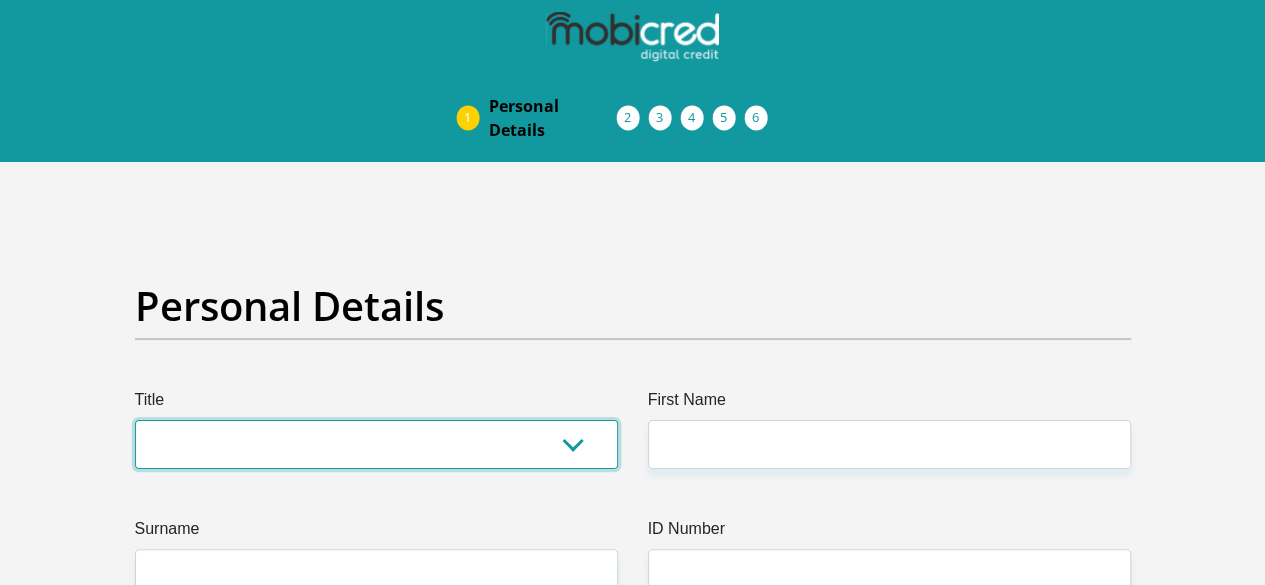 click on "Mr
Ms
Mrs
Dr
Other" at bounding box center [376, 444] 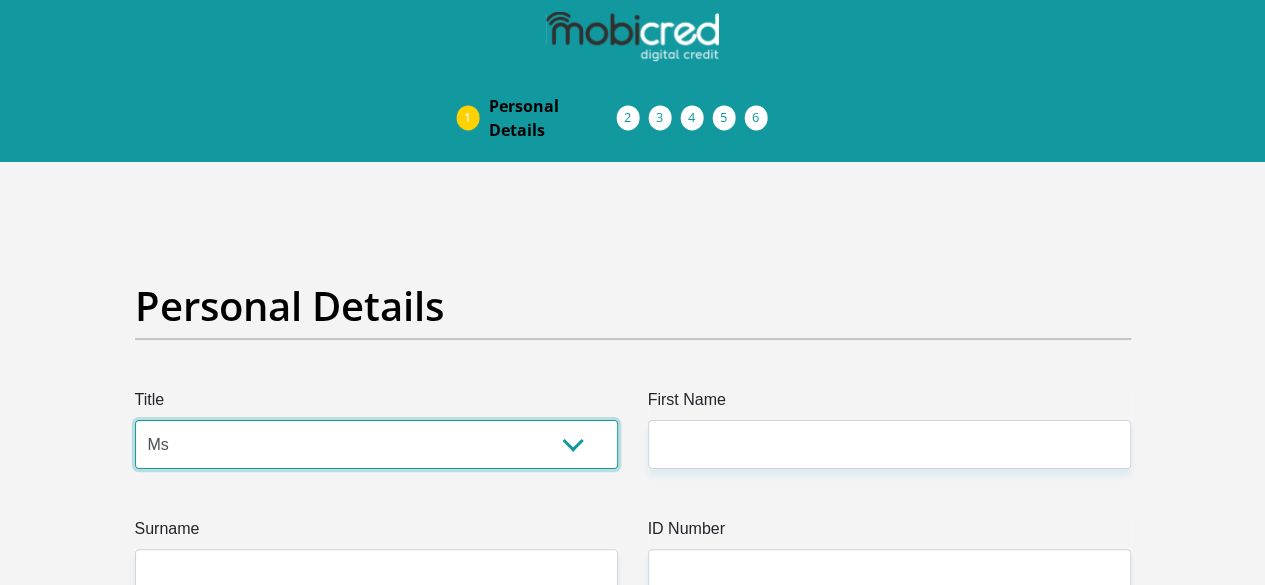 click on "Mr
Ms
Mrs
Dr
Other" at bounding box center [376, 444] 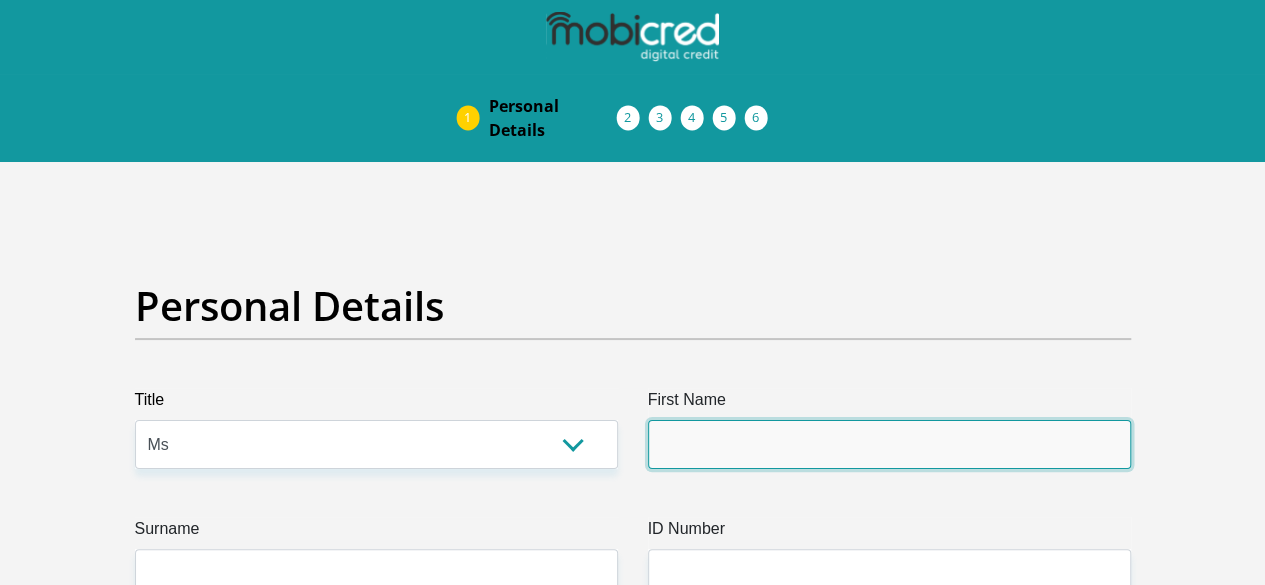 click on "First Name" at bounding box center [889, 444] 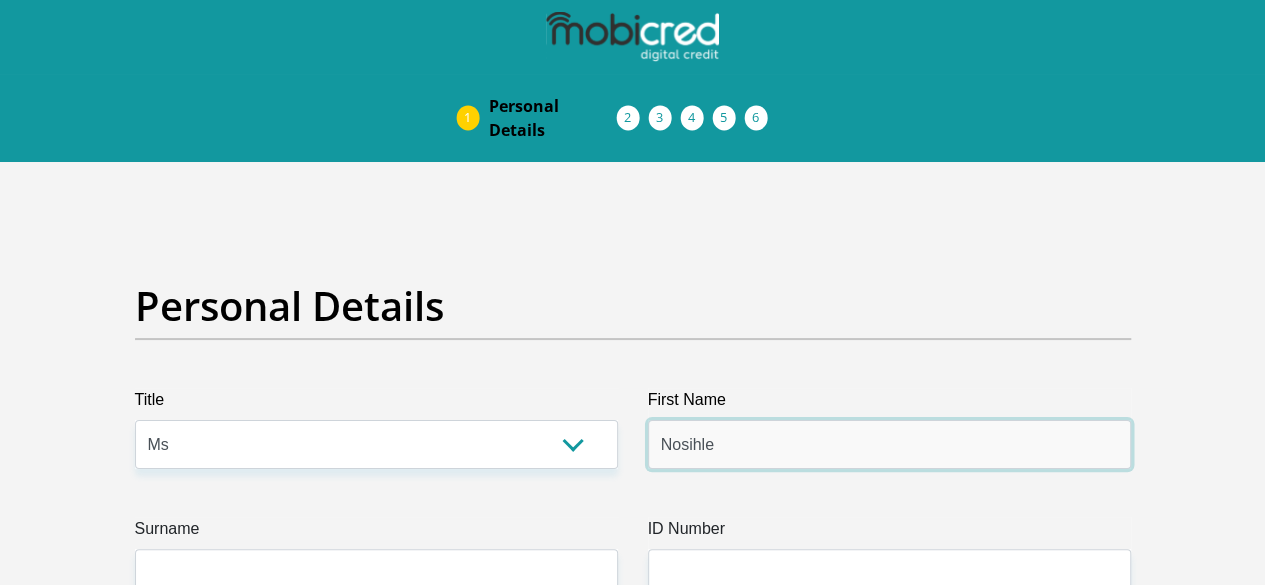 type on "Nosihle" 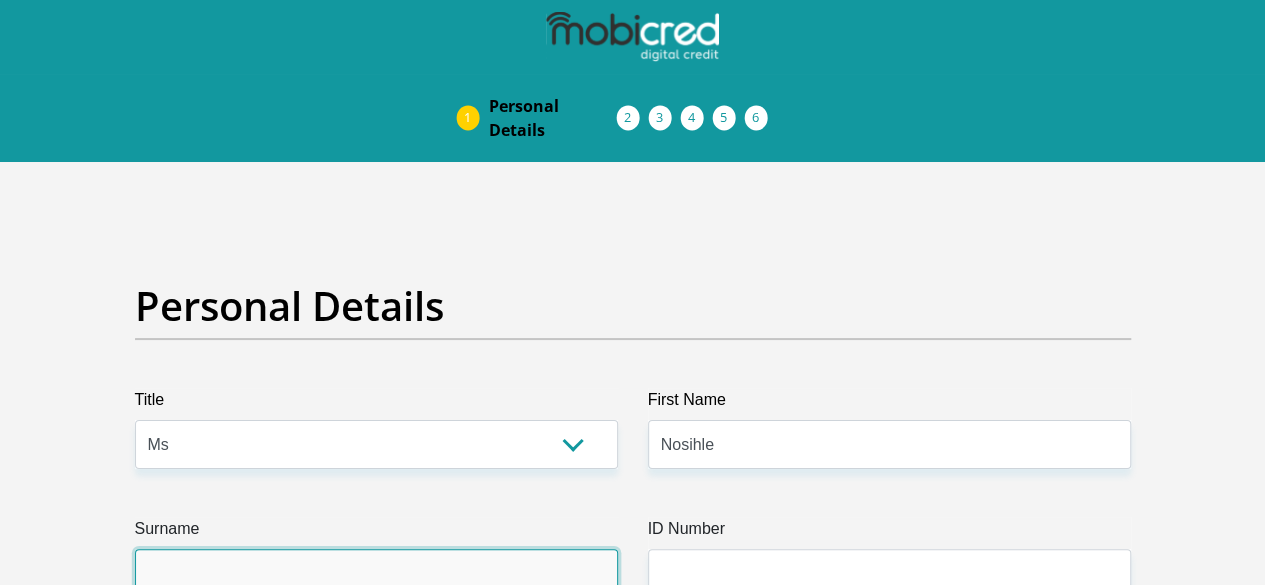 click on "Surname" at bounding box center [376, 573] 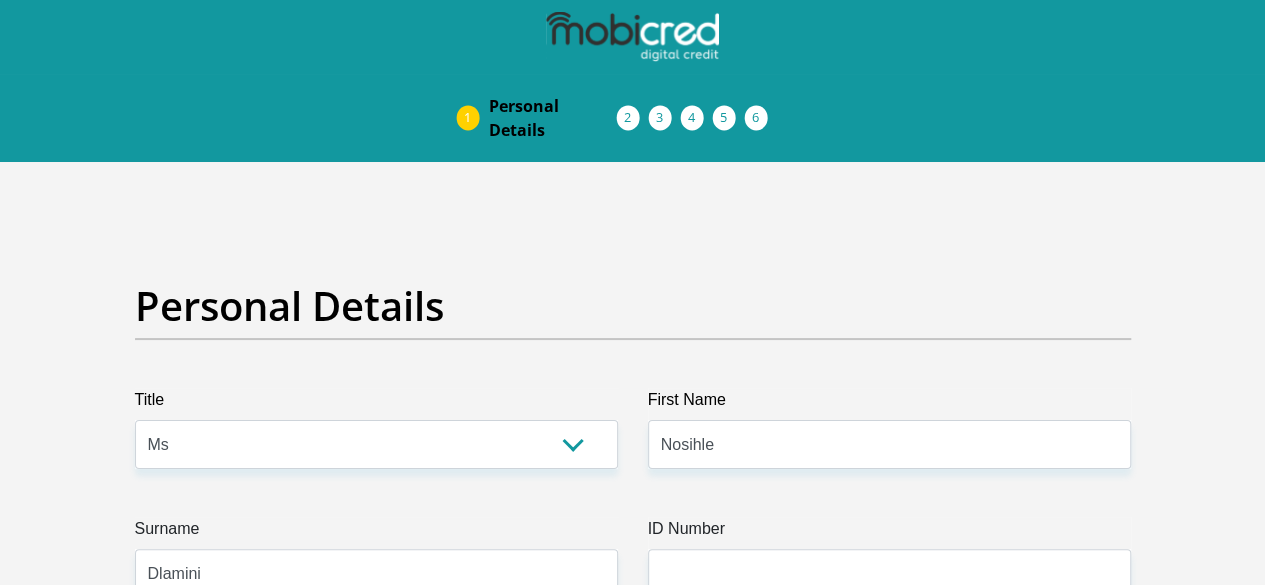 select on "ZAF" 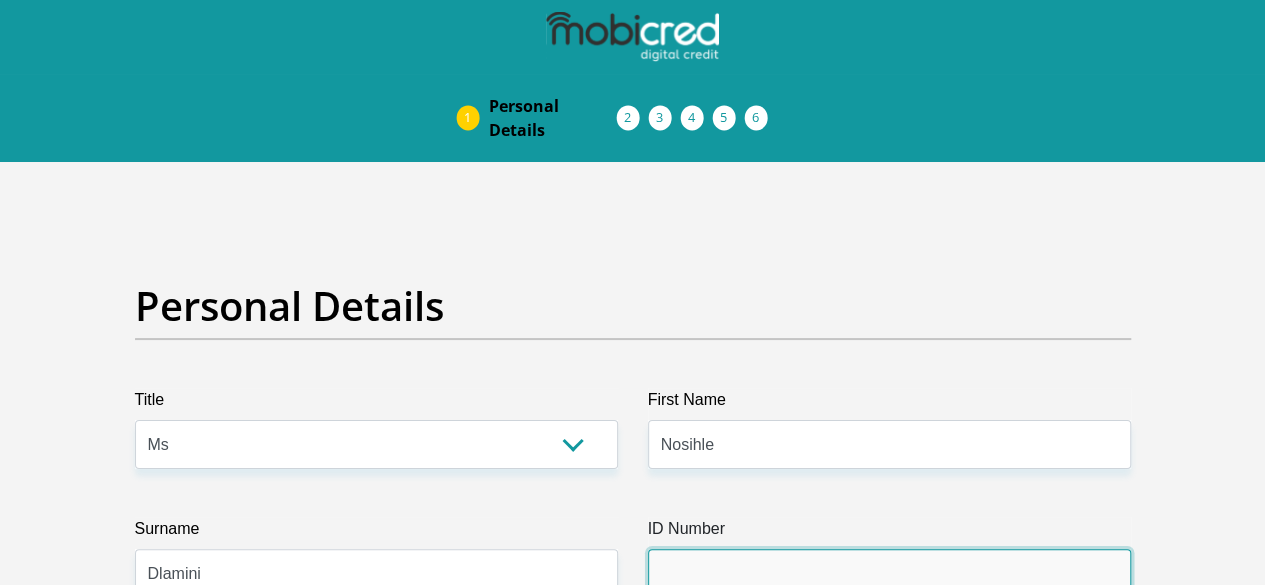 click on "ID Number" at bounding box center [889, 573] 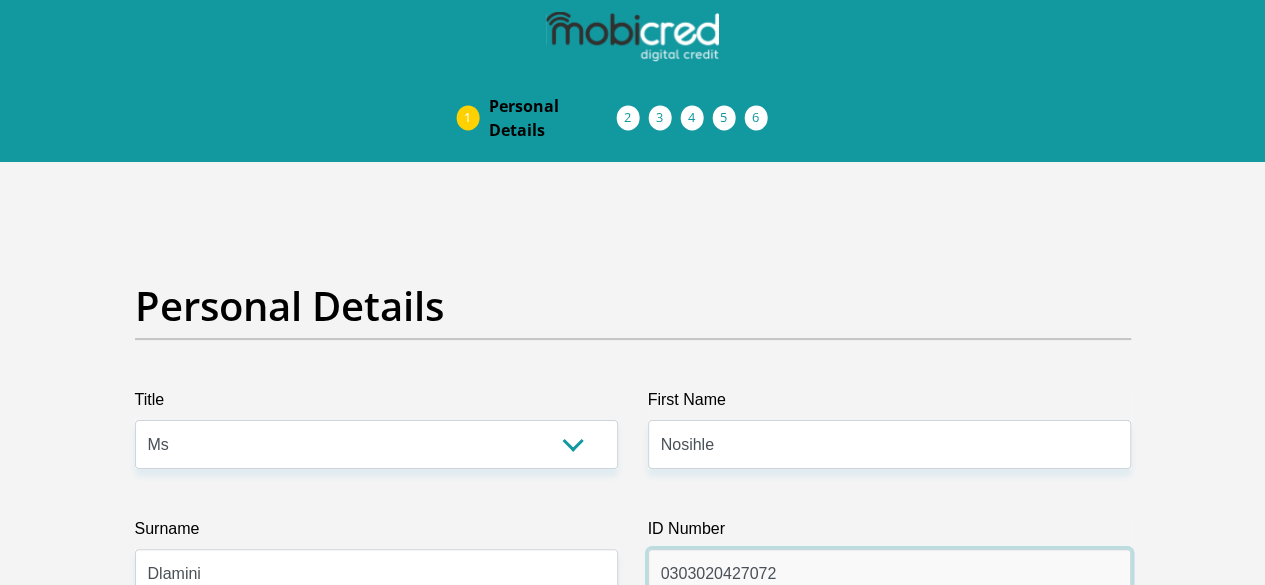 click on "0303020427072" at bounding box center (889, 573) 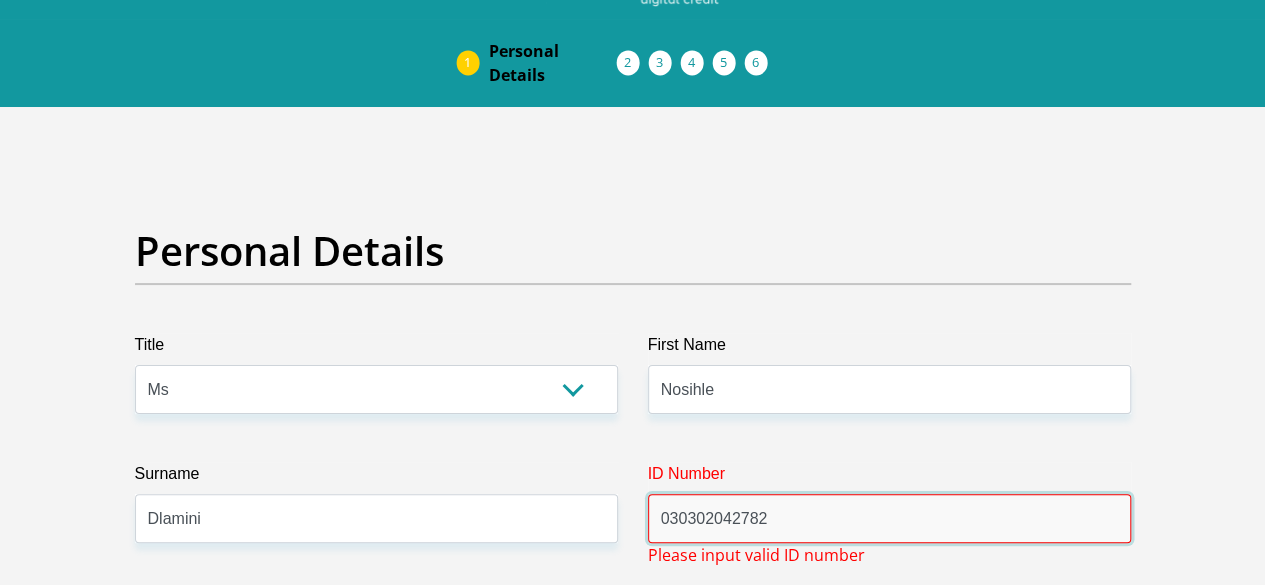 scroll, scrollTop: 63, scrollLeft: 0, axis: vertical 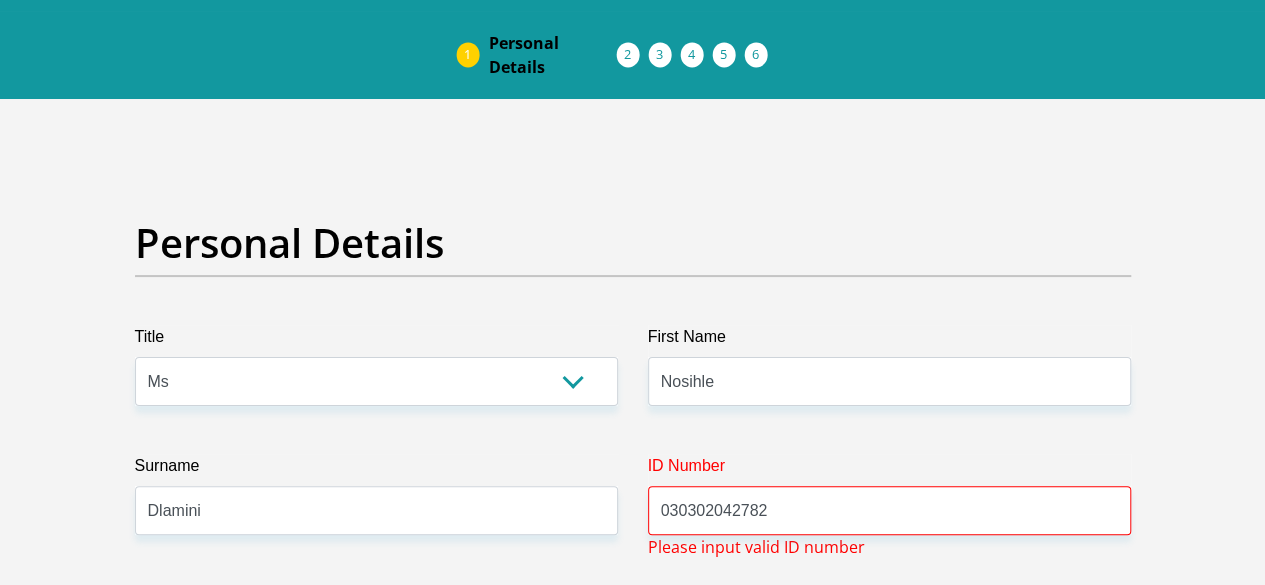 click on "Title
Mr
Ms
Mrs
Dr
Other
First Name
Nosihle
Surname
Dlamini
ID Number
030302042782
Please input valid ID number
Race
Black
Coloured
Indian
White
Other
Contact Number
Please input valid contact number
Nationality
South Africa
Afghanistan
Aland Islands" at bounding box center (633, 3590) 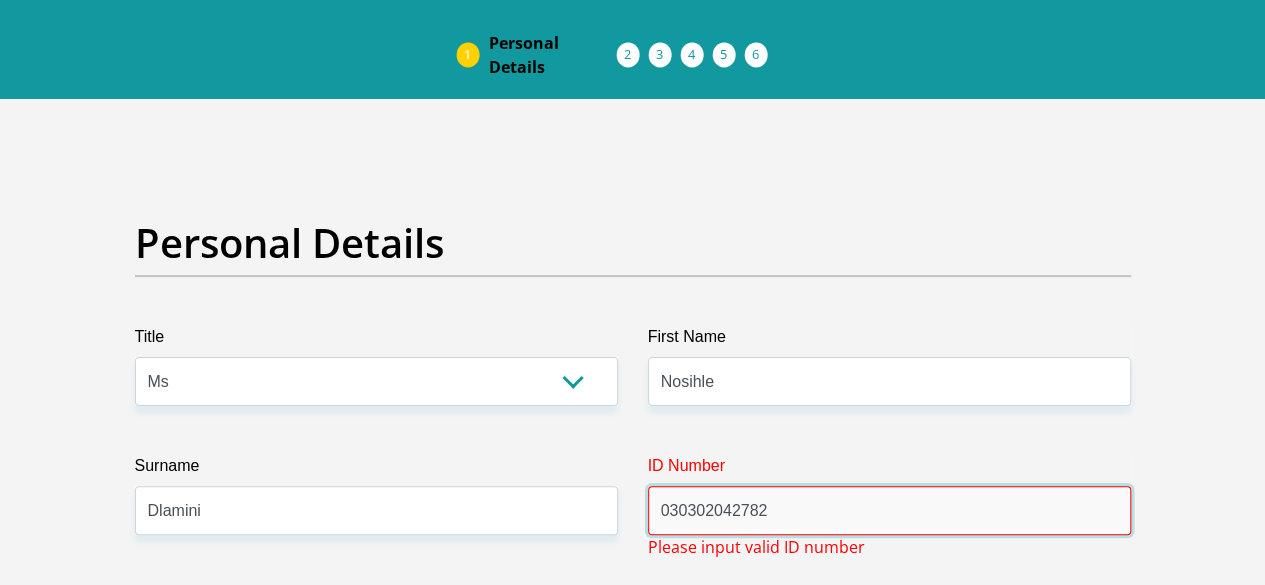 click on "030302042782" at bounding box center (889, 510) 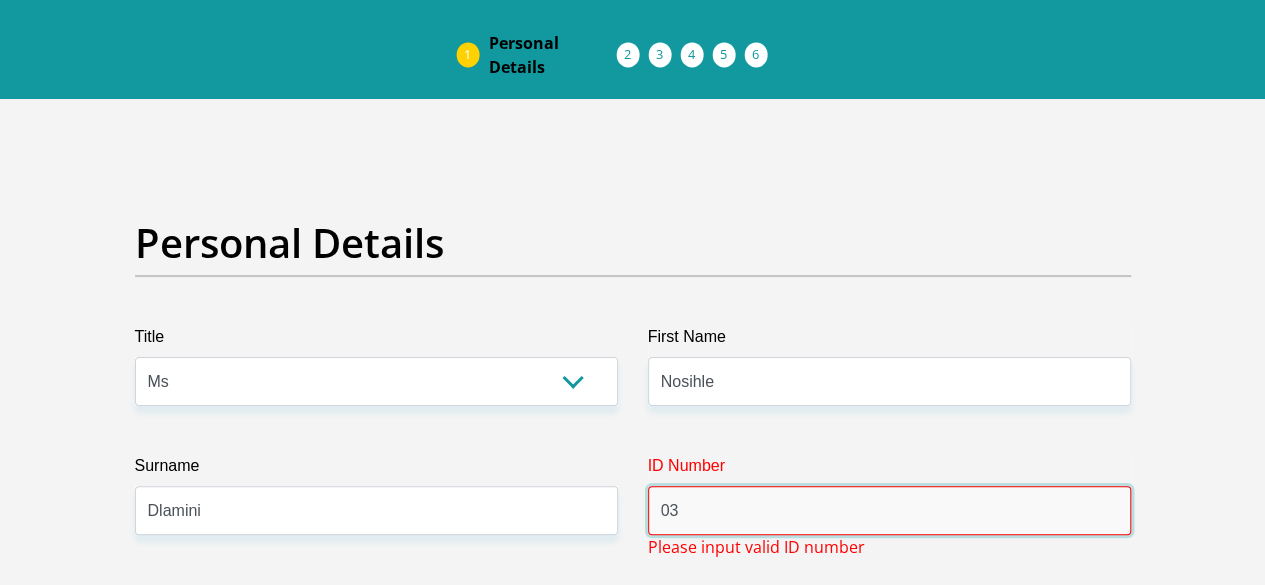 type on "0" 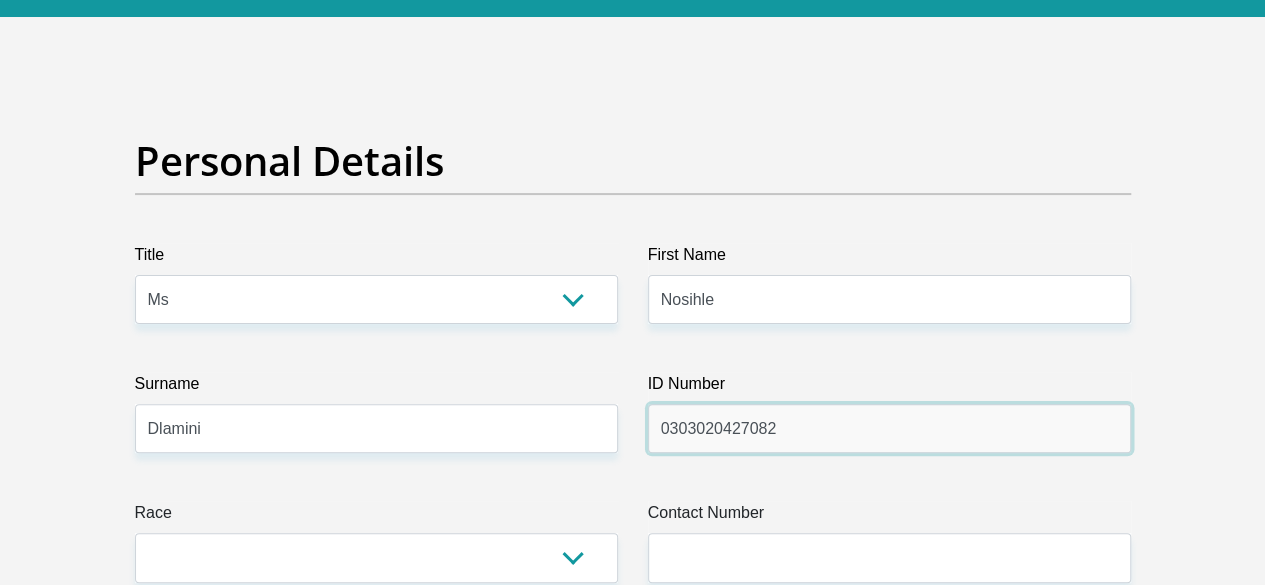 scroll, scrollTop: 163, scrollLeft: 0, axis: vertical 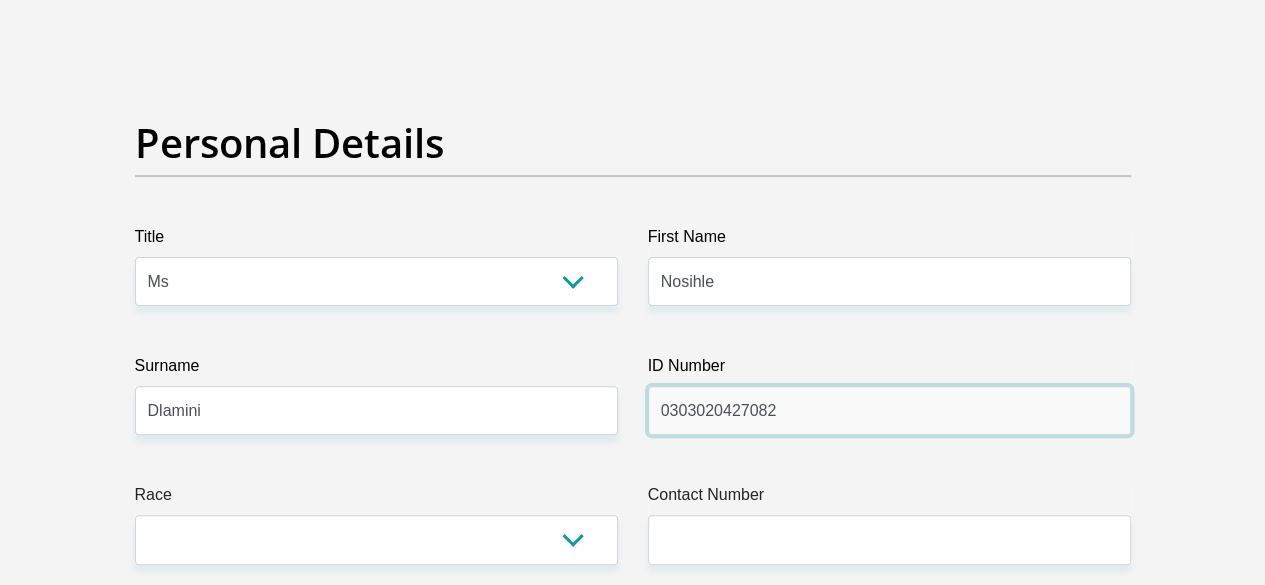 type on "0303020427082" 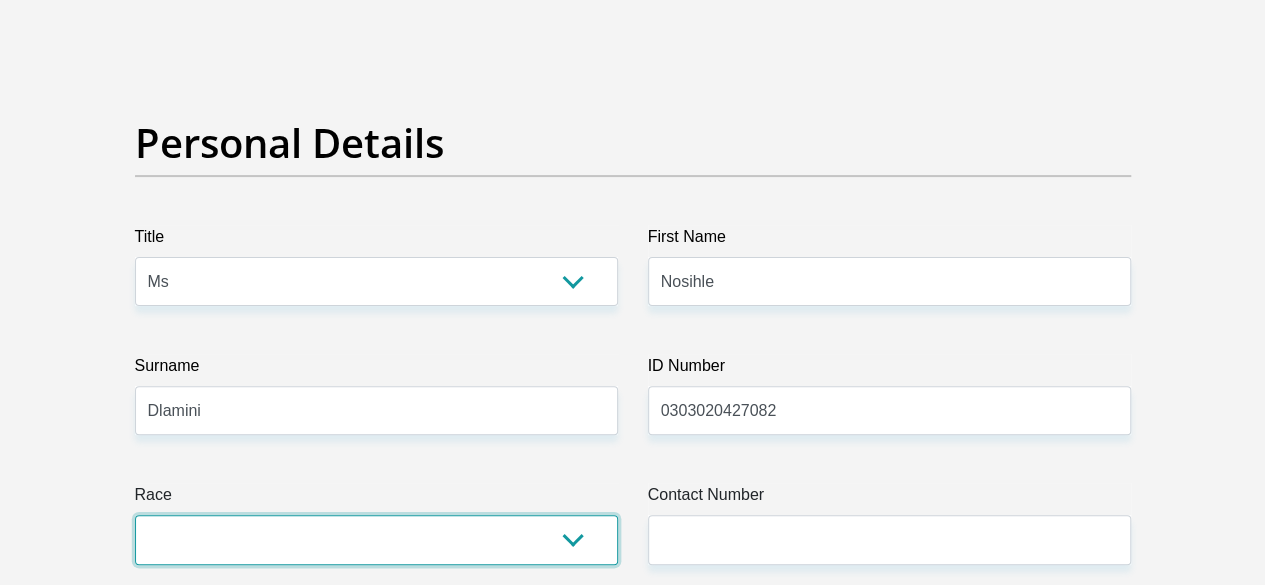 click on "Black
Coloured
Indian
White
Other" at bounding box center [376, 539] 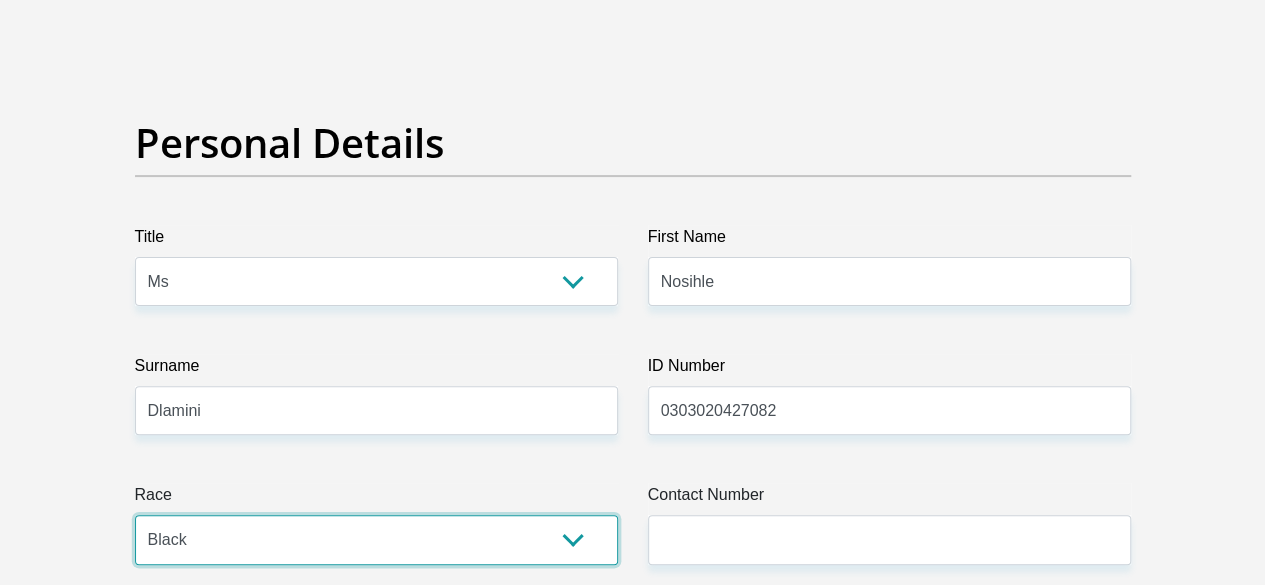 click on "Black
Coloured
Indian
White
Other" at bounding box center (376, 539) 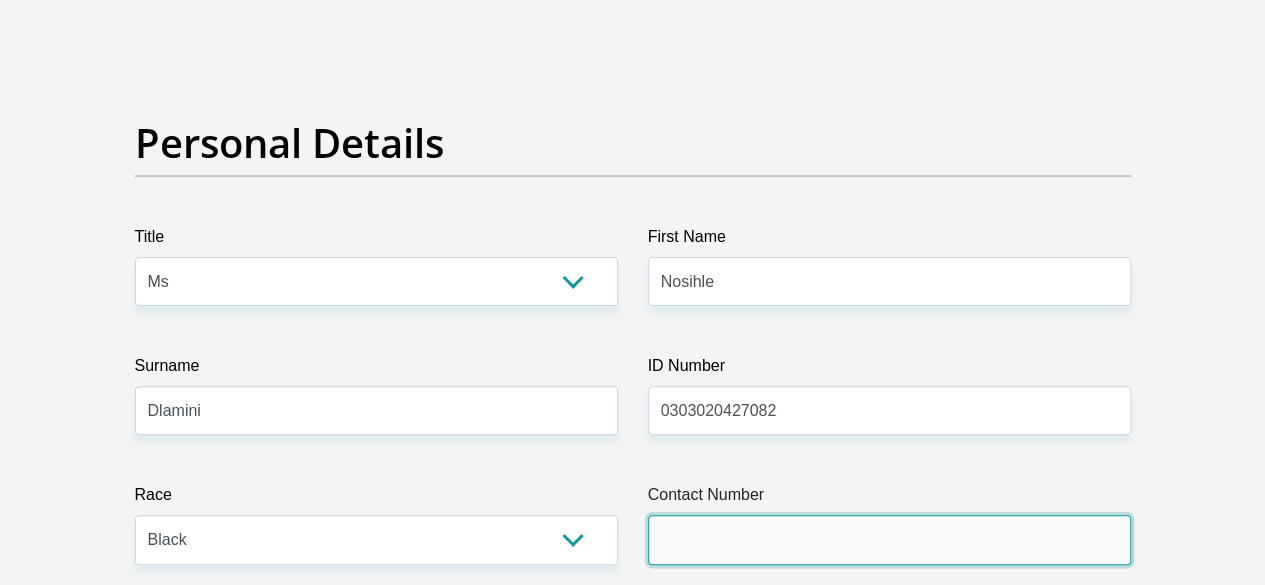 click on "Contact Number" at bounding box center (889, 539) 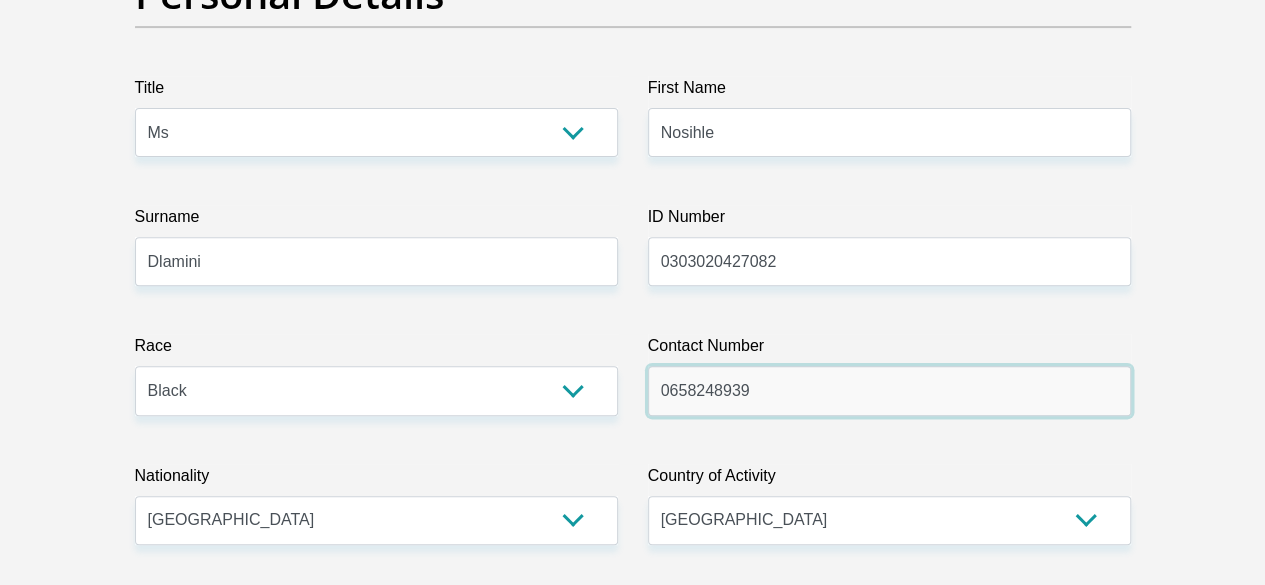 scroll, scrollTop: 472, scrollLeft: 0, axis: vertical 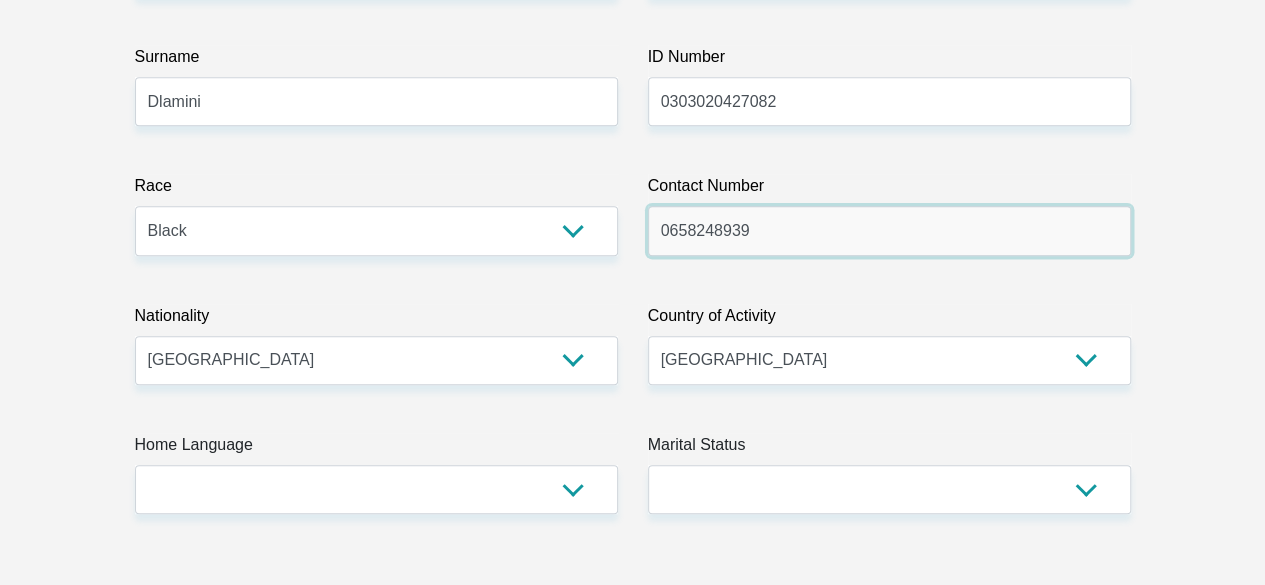 type on "0658248939" 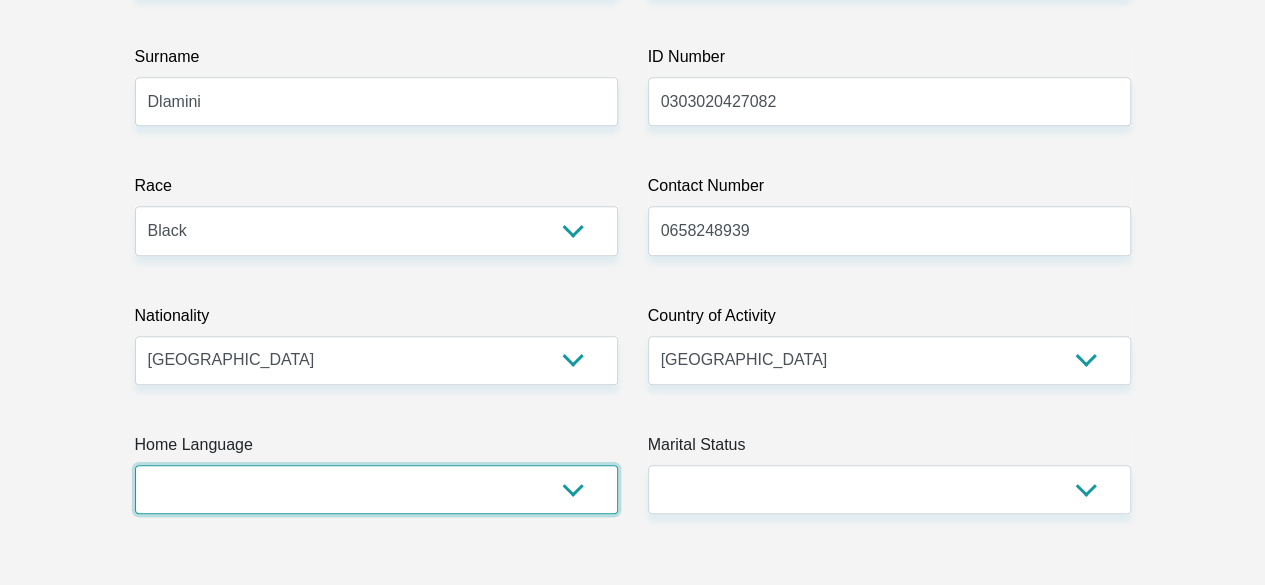 click on "Afrikaans
English
Sepedi
South Ndebele
Southern Sotho
Swati
Tsonga
Tswana
Venda
Xhosa
Zulu
Other" at bounding box center [376, 489] 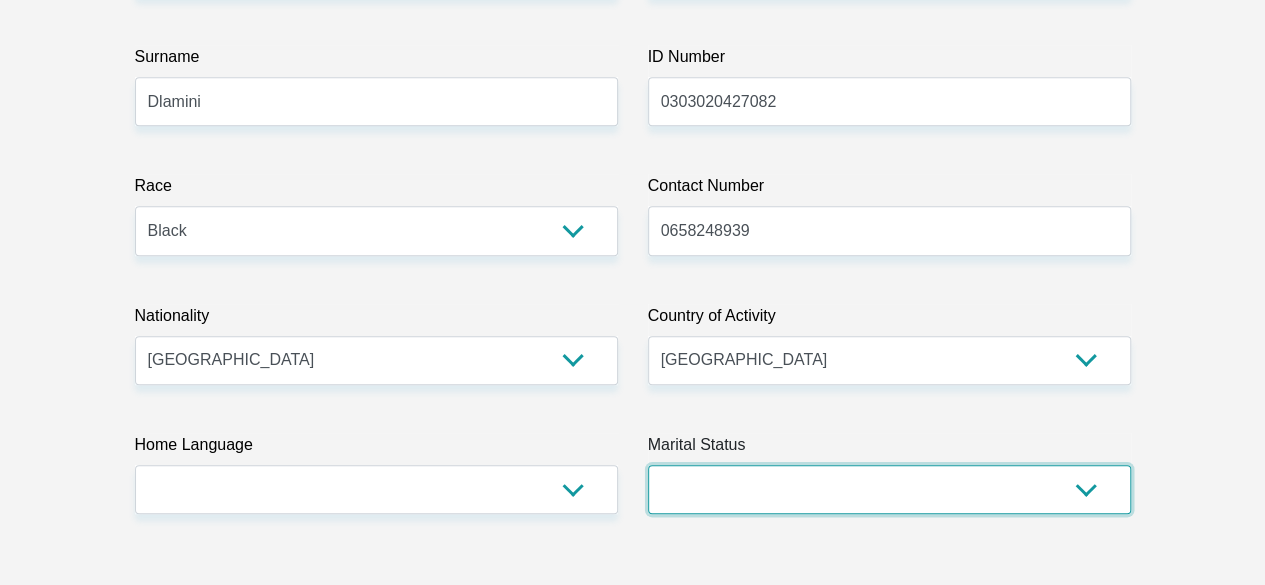 click on "Married ANC
Single
Divorced
Widowed
Married COP or Customary Law" at bounding box center (889, 489) 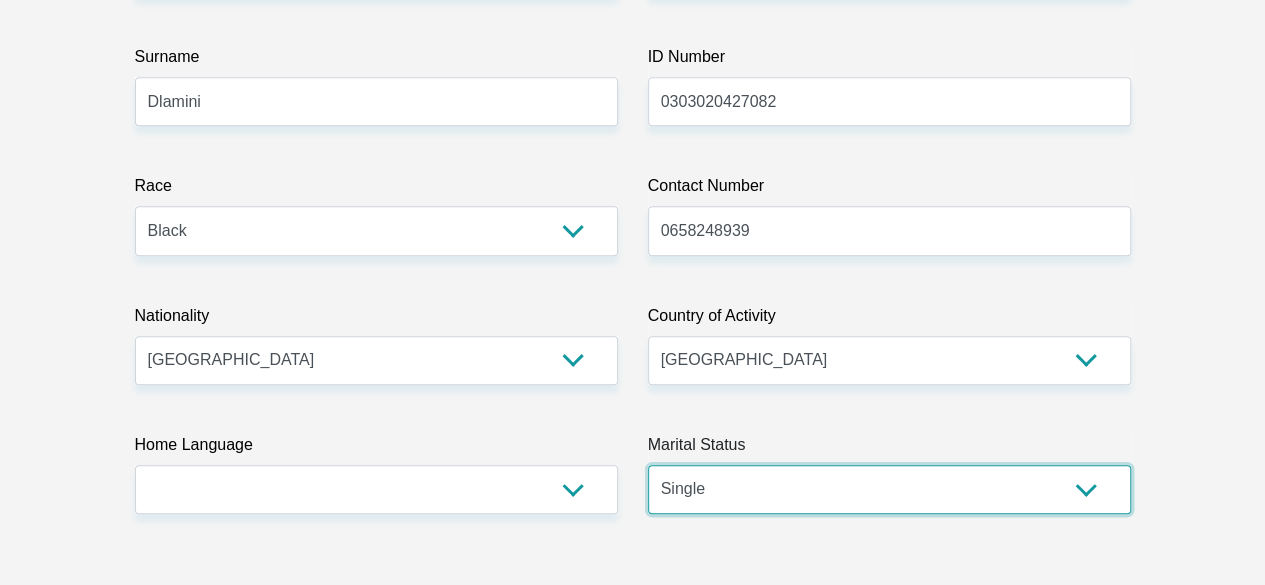 click on "Married ANC
Single
Divorced
Widowed
Married COP or Customary Law" at bounding box center (889, 489) 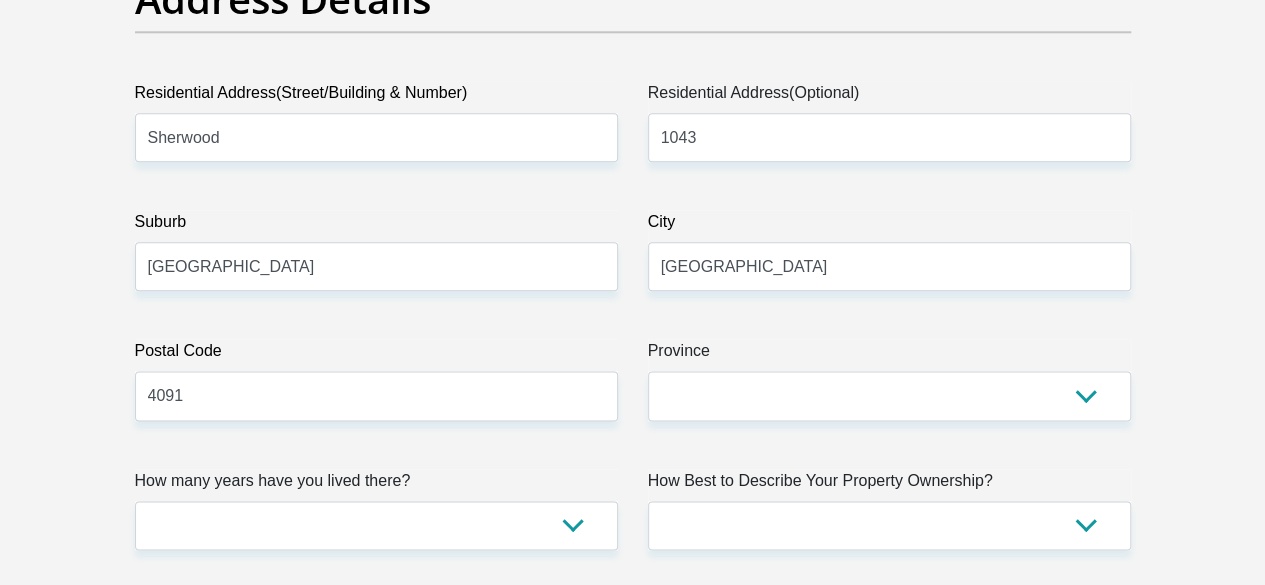 scroll, scrollTop: 1167, scrollLeft: 0, axis: vertical 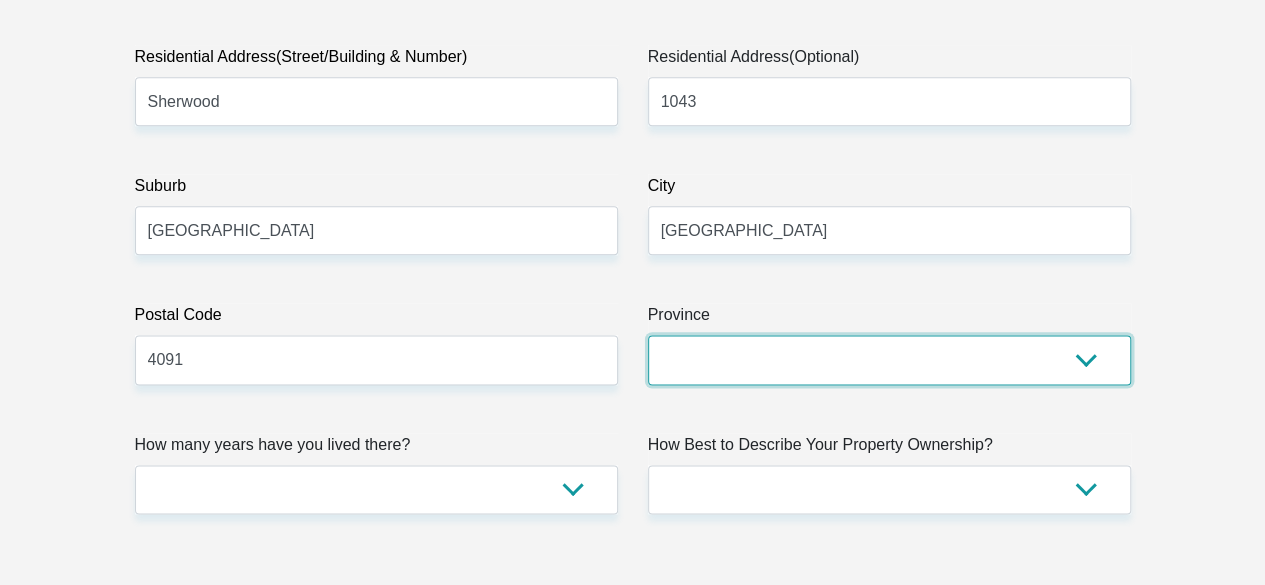 click on "Eastern Cape
Free State
Gauteng
KwaZulu-Natal
Limpopo
Mpumalanga
Northern Cape
North West
Western Cape" at bounding box center [889, 359] 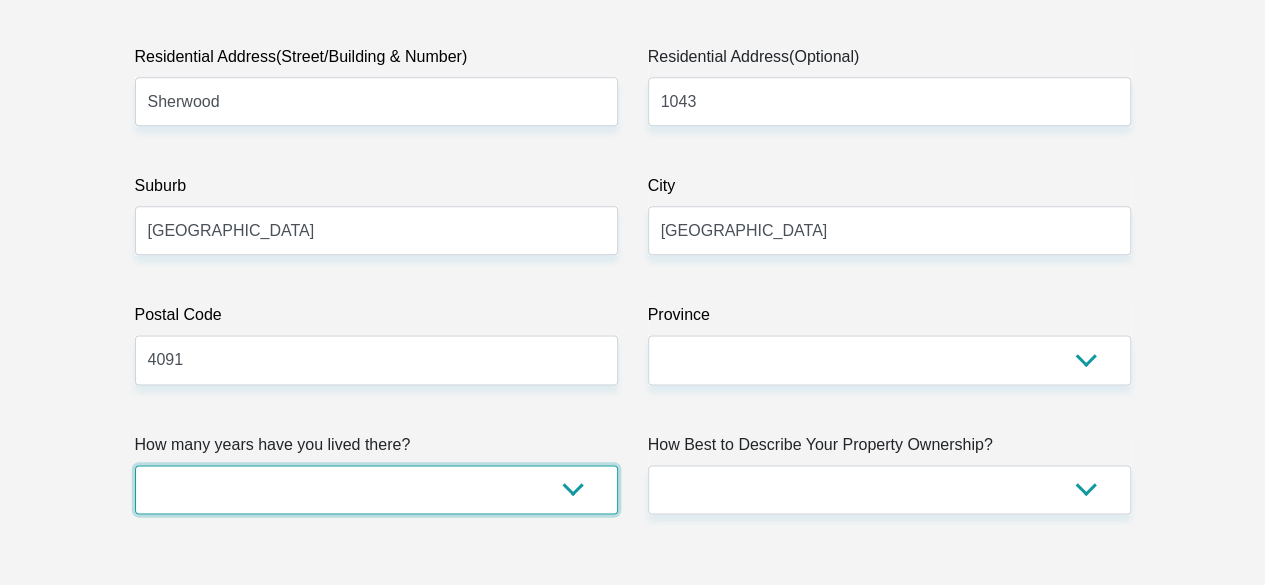click on "less than 1 year
1-3 years
3-5 years
5+ years" at bounding box center (376, 489) 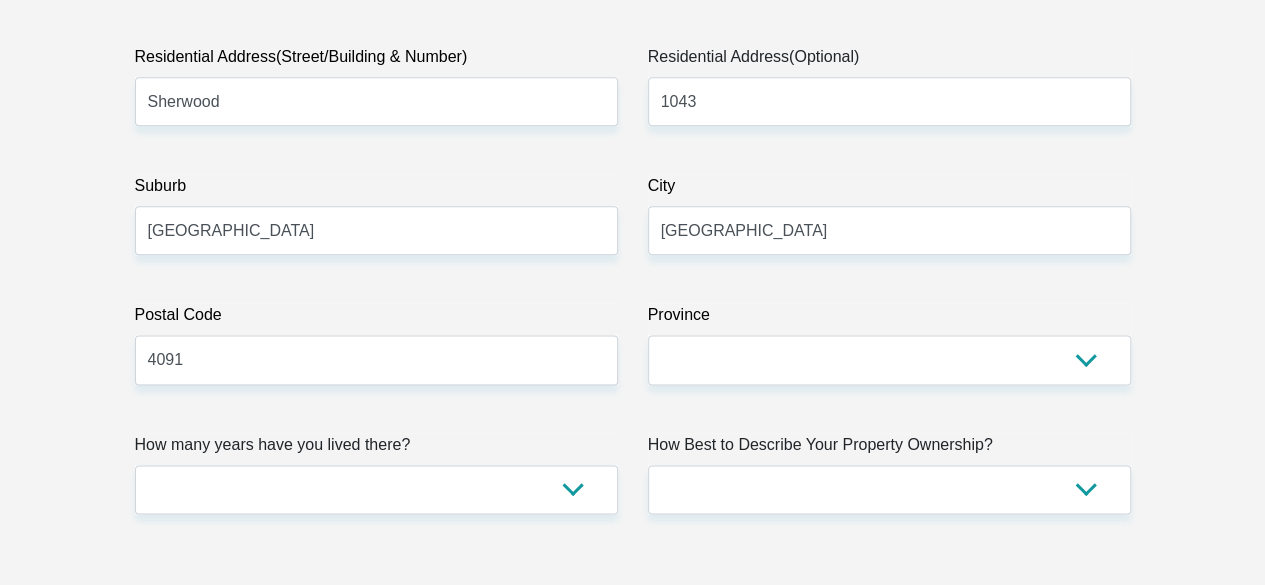 click on "Personal Details
Title
Mr
Ms
Mrs
Dr
Other
First Name
Nosihle
Surname
Dlamini
ID Number
0303020427082
Please input valid ID number
Race
Black
Coloured
Indian
White
Other
Contact Number
0658248939
Please input valid contact number
Nationality" at bounding box center [633, 2480] 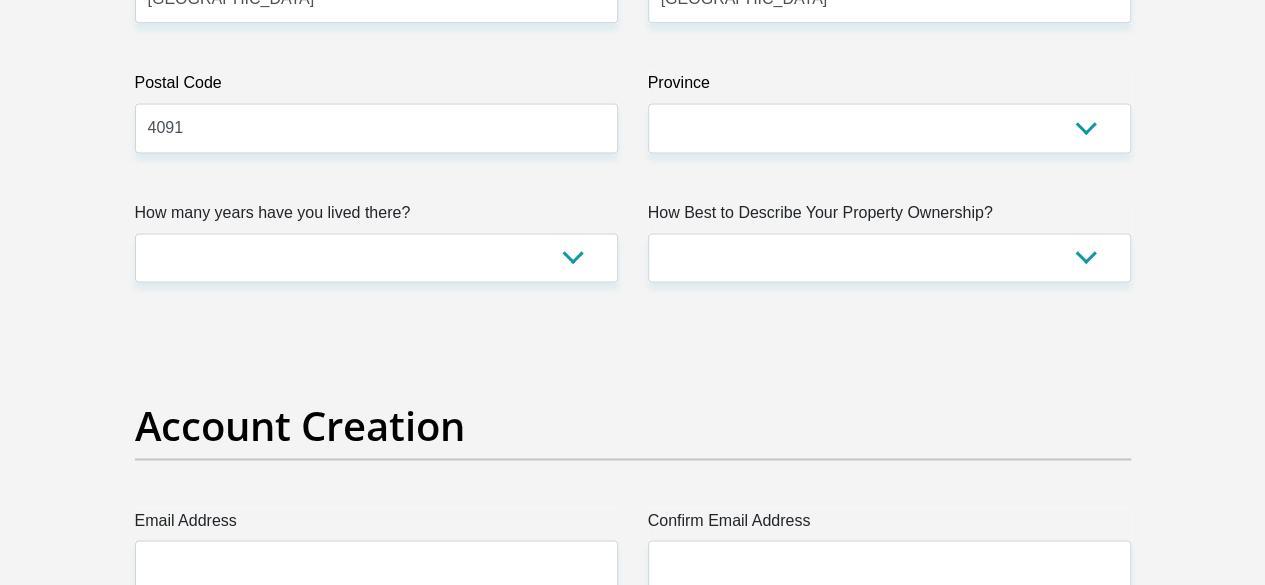scroll, scrollTop: 1403, scrollLeft: 0, axis: vertical 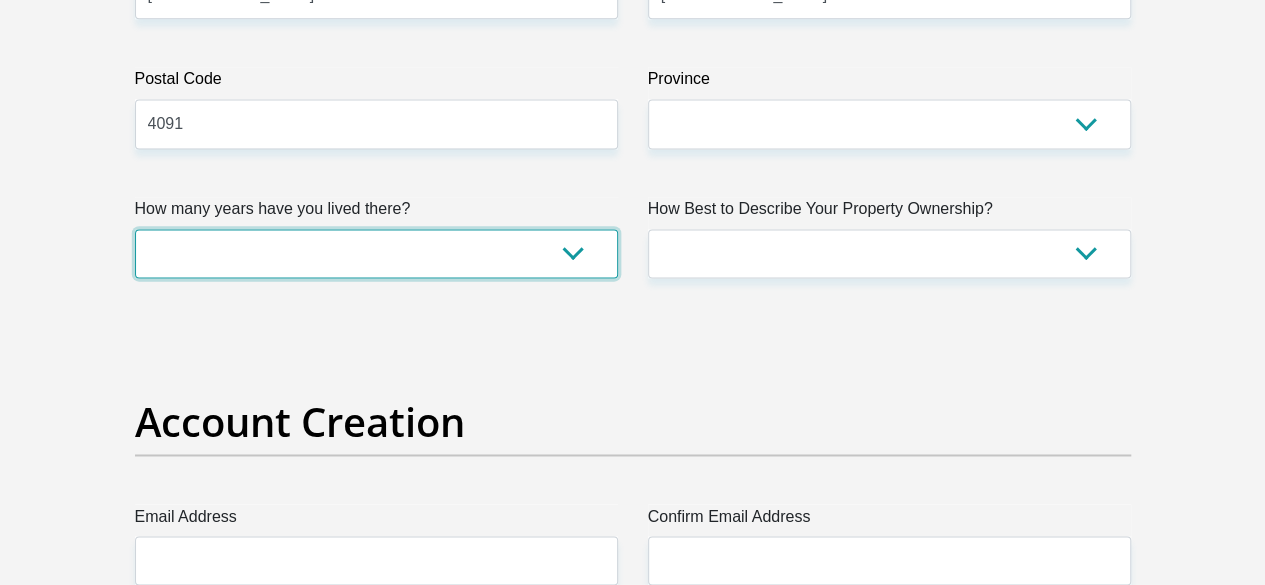 click on "less than 1 year
1-3 years
3-5 years
5+ years" at bounding box center [376, 253] 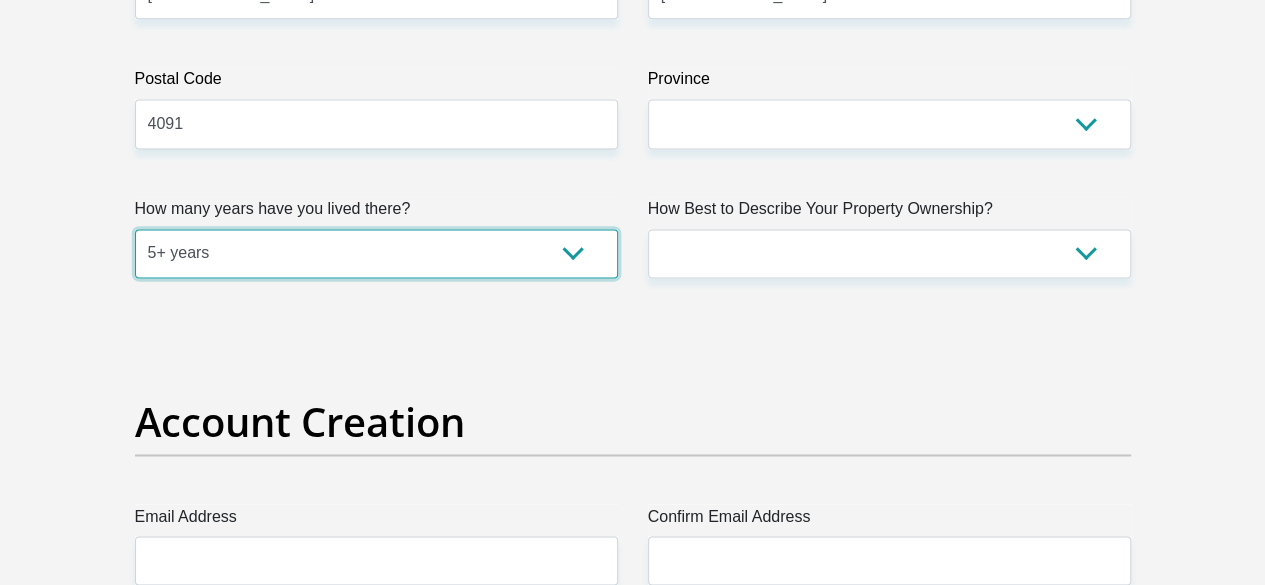 click on "less than 1 year
1-3 years
3-5 years
5+ years" at bounding box center [376, 253] 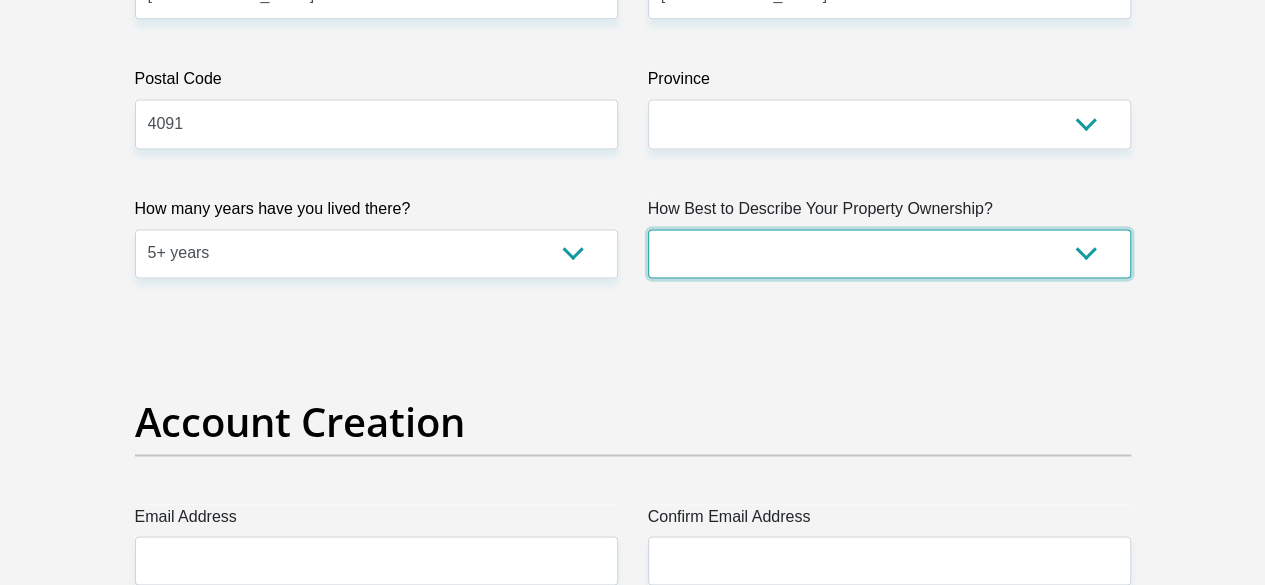 click on "Owned
Rented
Family Owned
Company Dwelling" at bounding box center [889, 253] 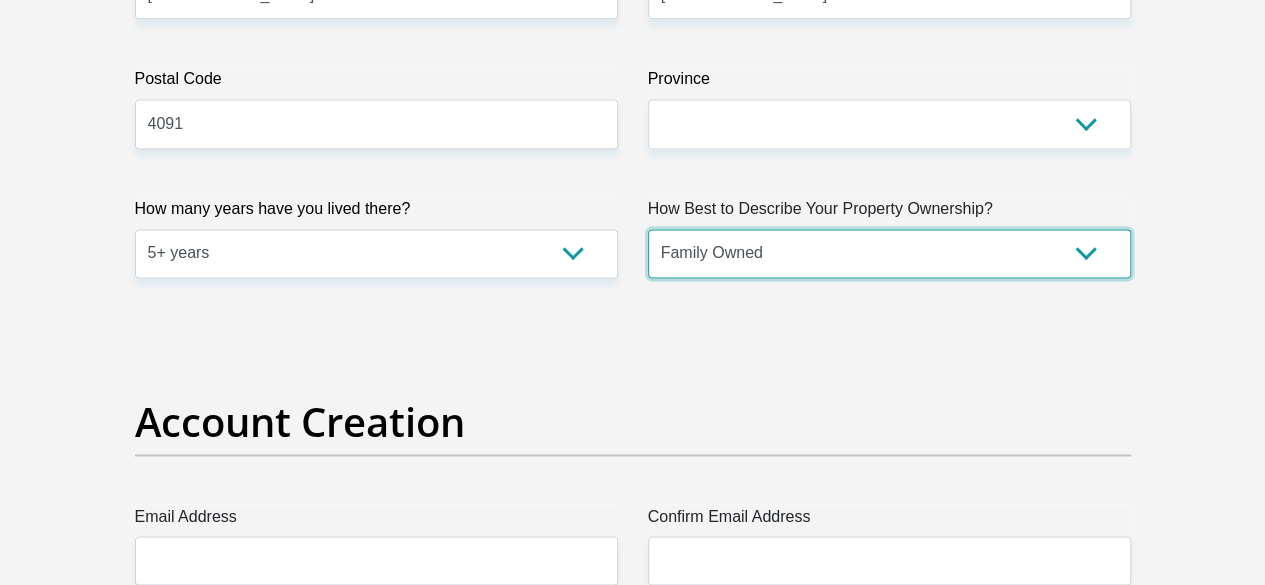 click on "Owned
Rented
Family Owned
Company Dwelling" at bounding box center [889, 253] 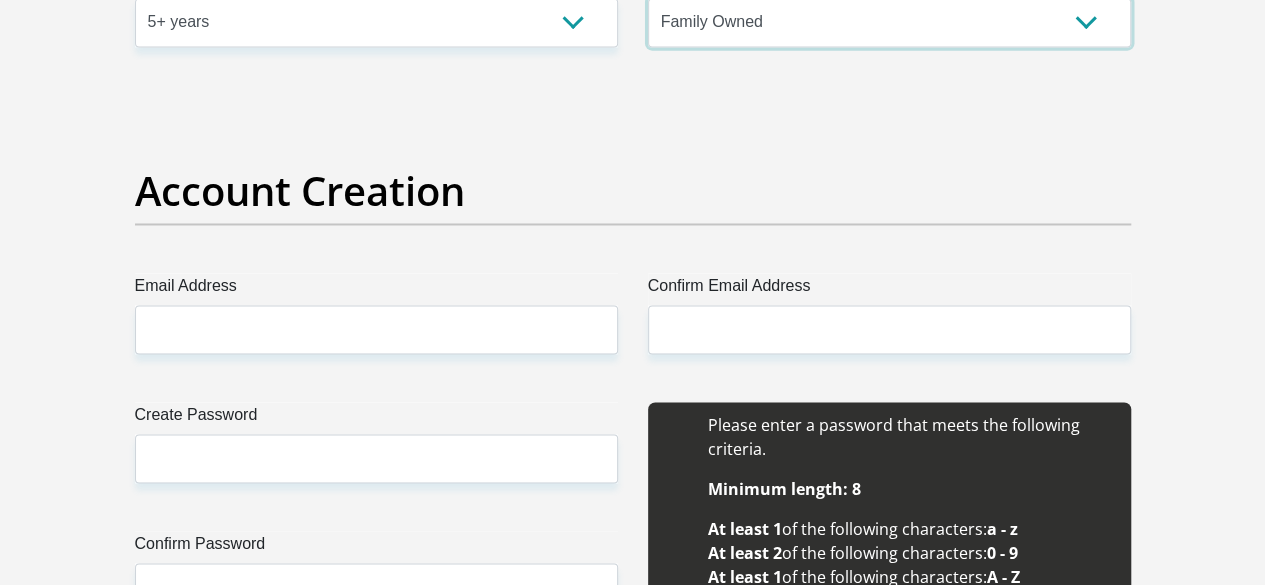scroll, scrollTop: 1661, scrollLeft: 0, axis: vertical 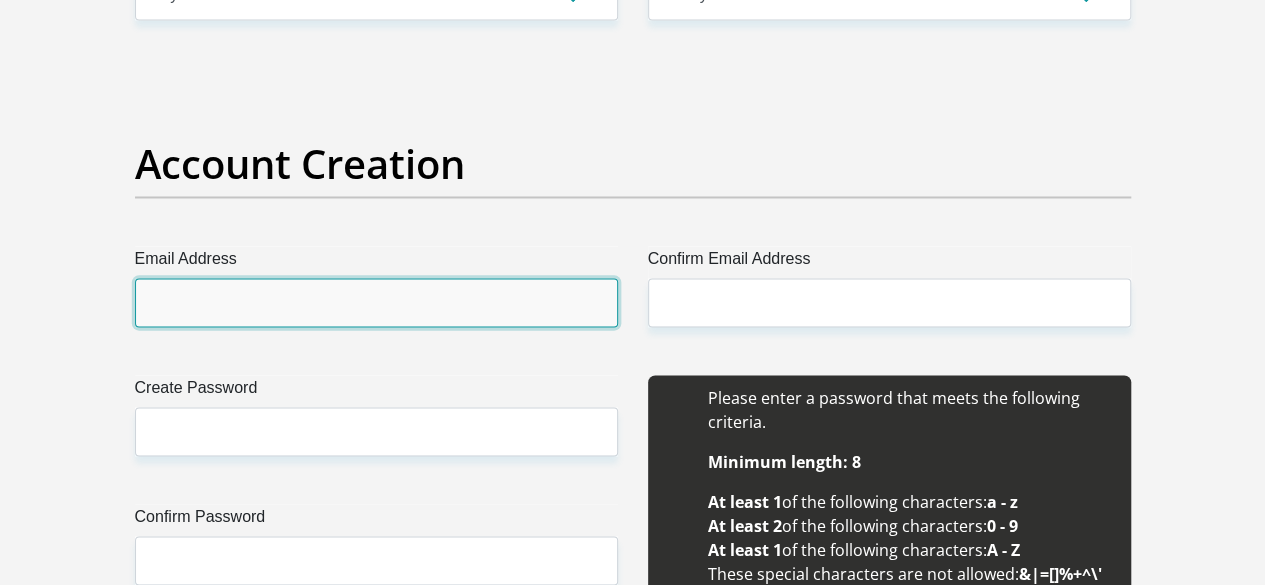 click on "Email Address" at bounding box center (376, 302) 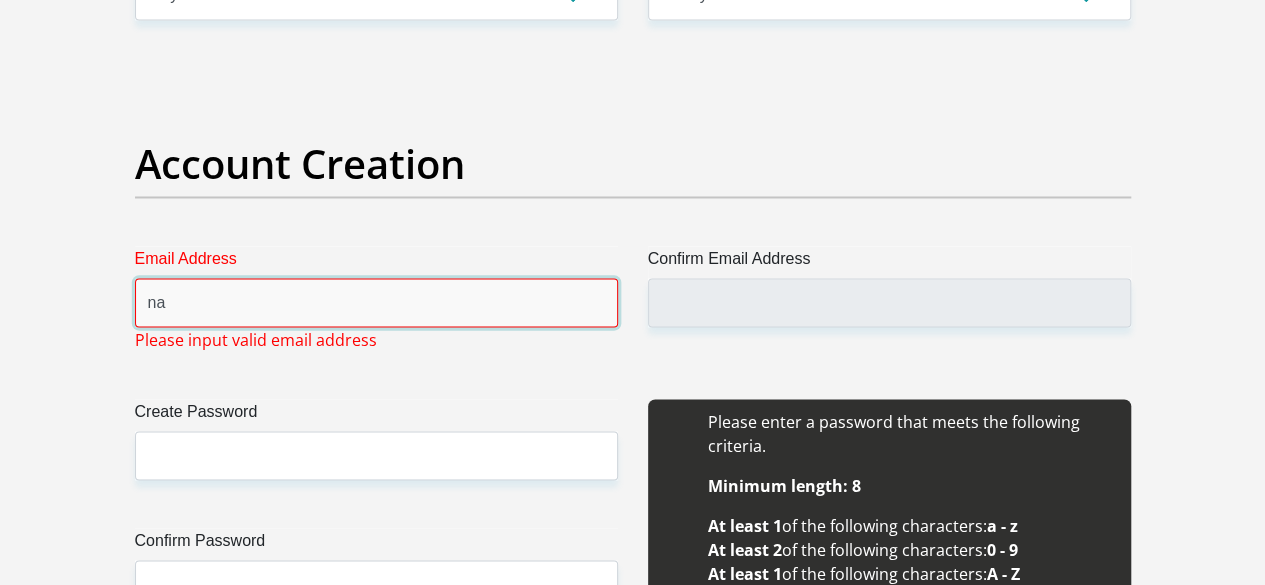 type on "naledidlaminnie@gmail.com" 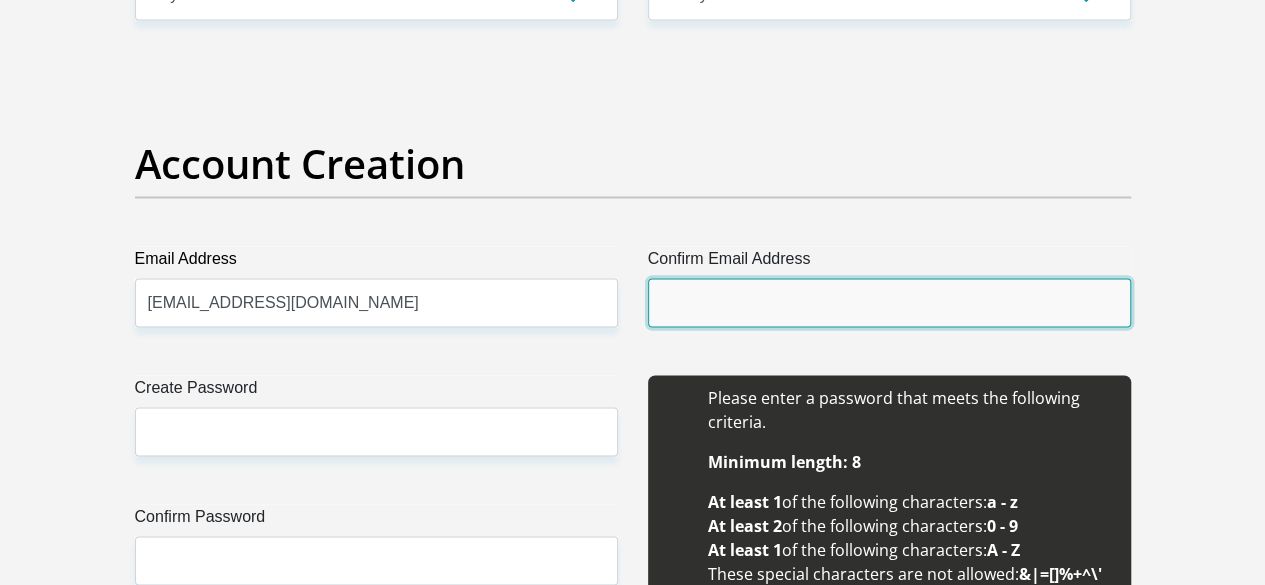 click on "Confirm Email Address" at bounding box center [889, 302] 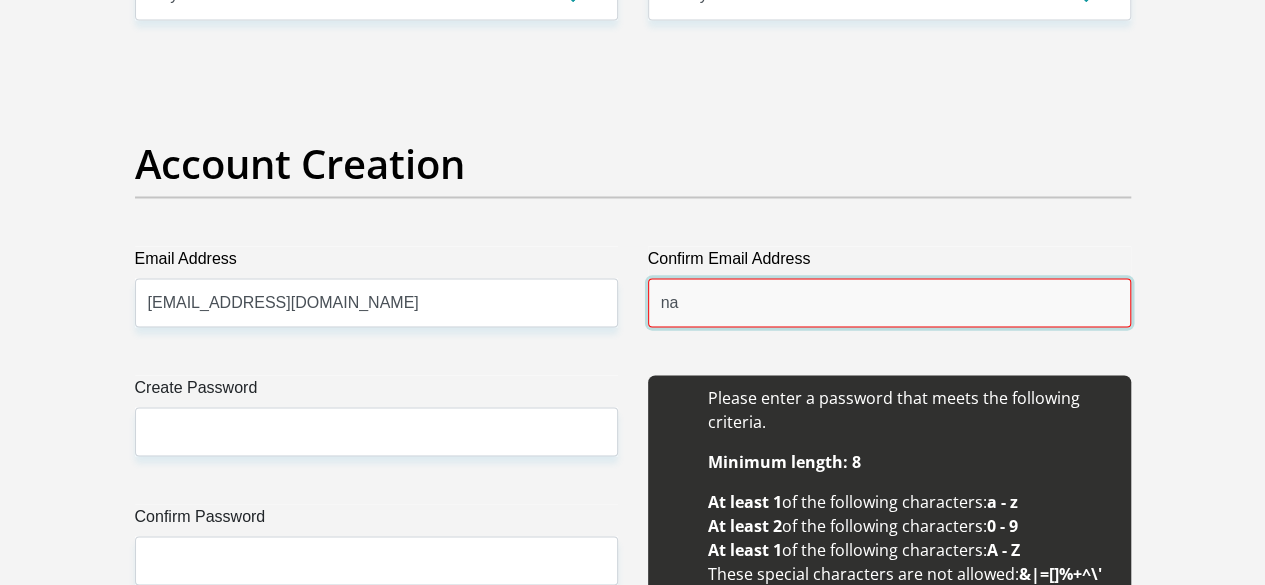 type on "naledidlaminnie@gmail.com" 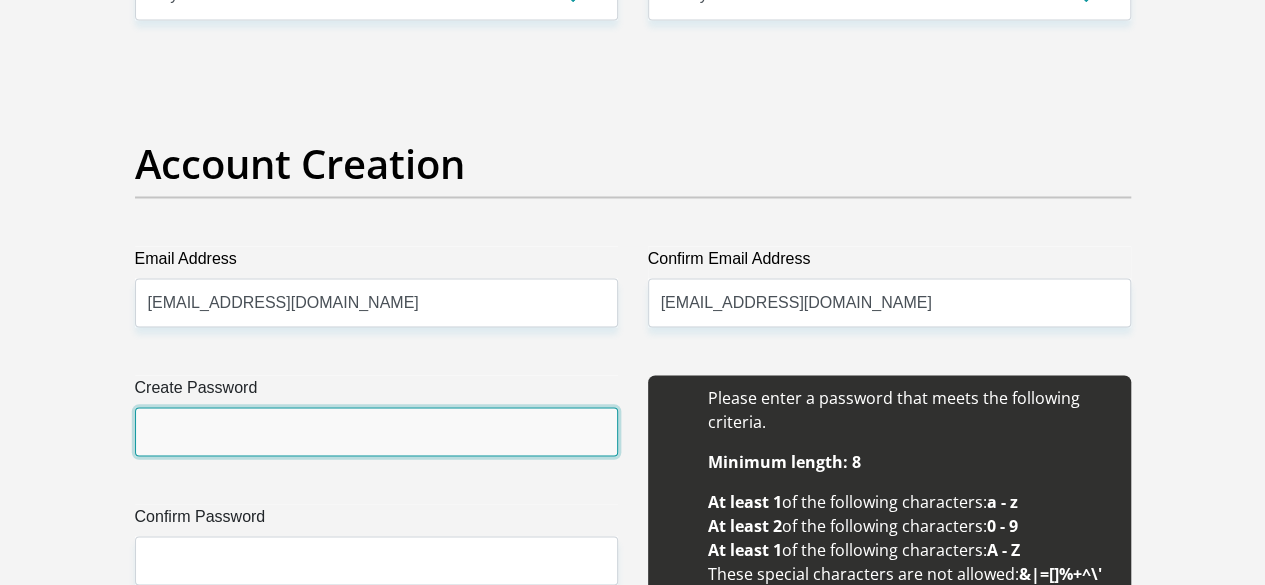 click on "Create Password" at bounding box center (376, 431) 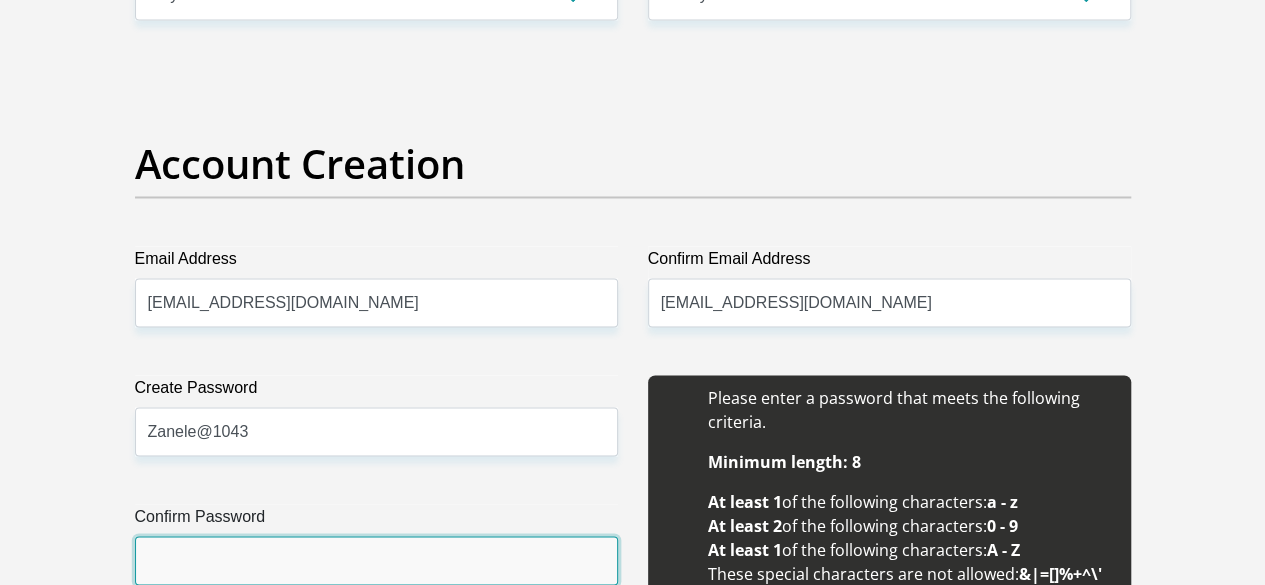 click on "Confirm Password" at bounding box center (376, 560) 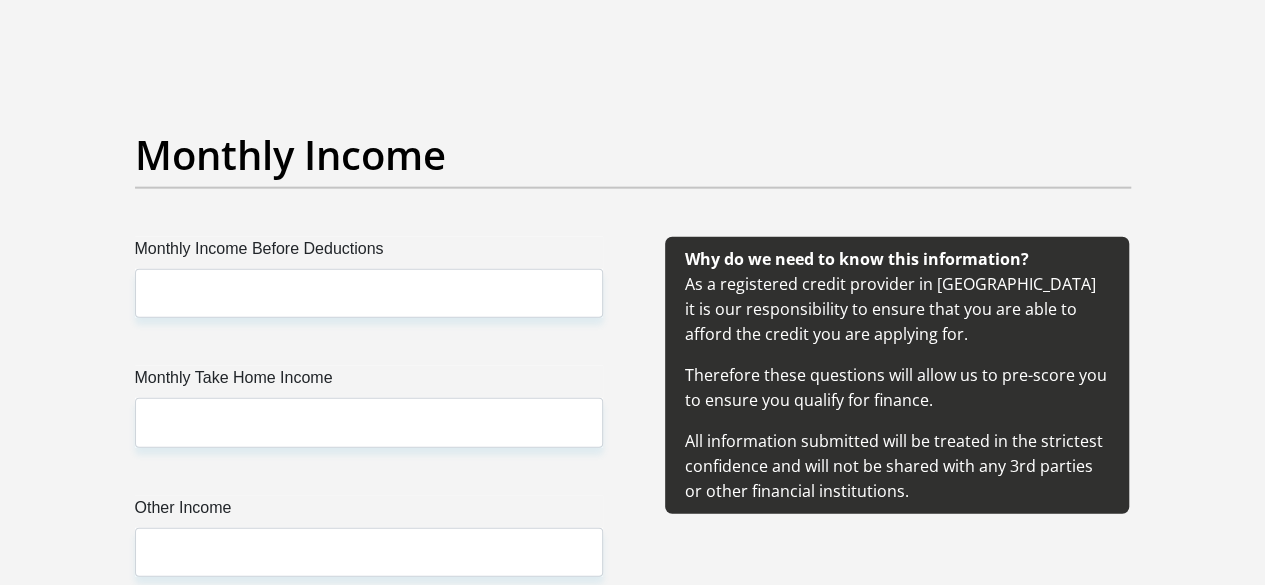 scroll, scrollTop: 2292, scrollLeft: 0, axis: vertical 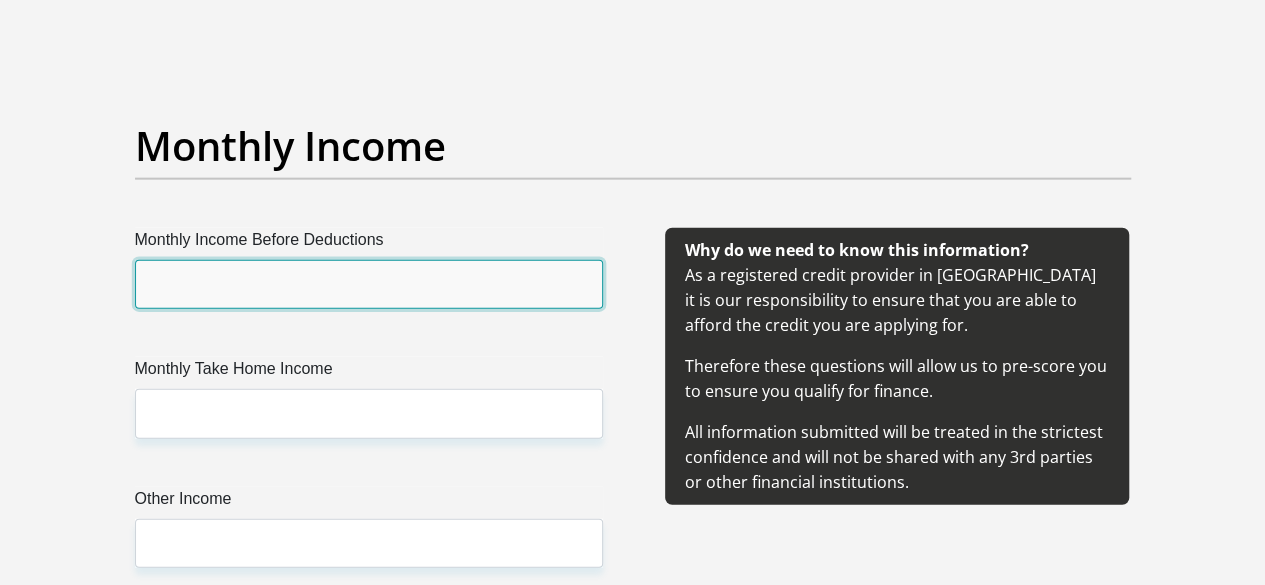 click on "Monthly Income Before Deductions" at bounding box center [369, 284] 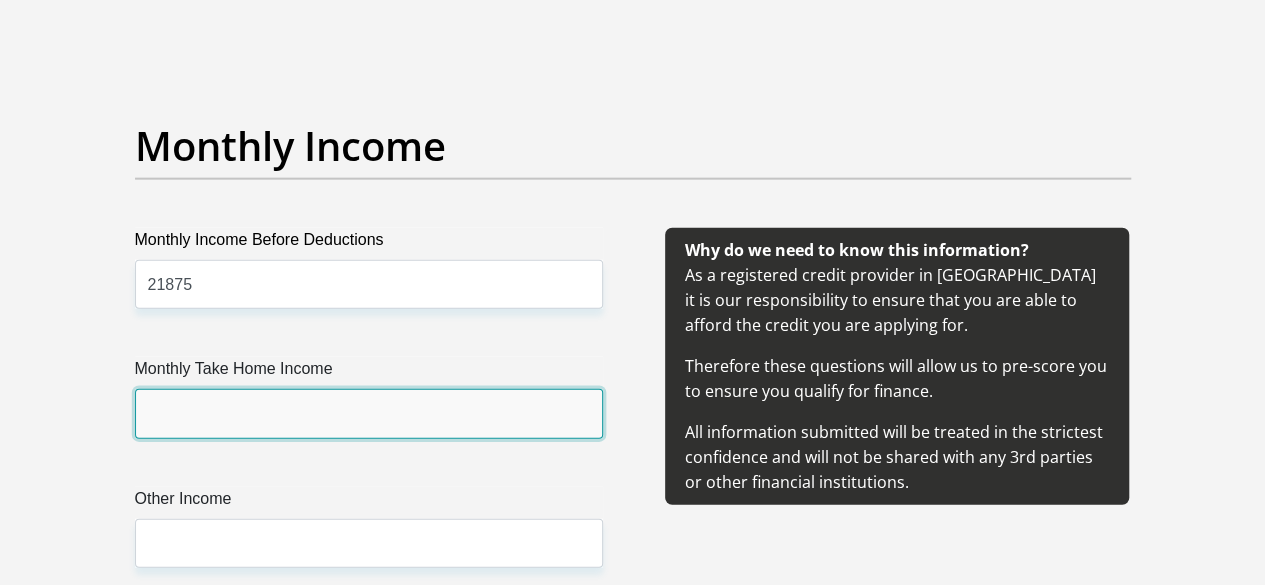 click on "Monthly Take Home Income" at bounding box center [369, 413] 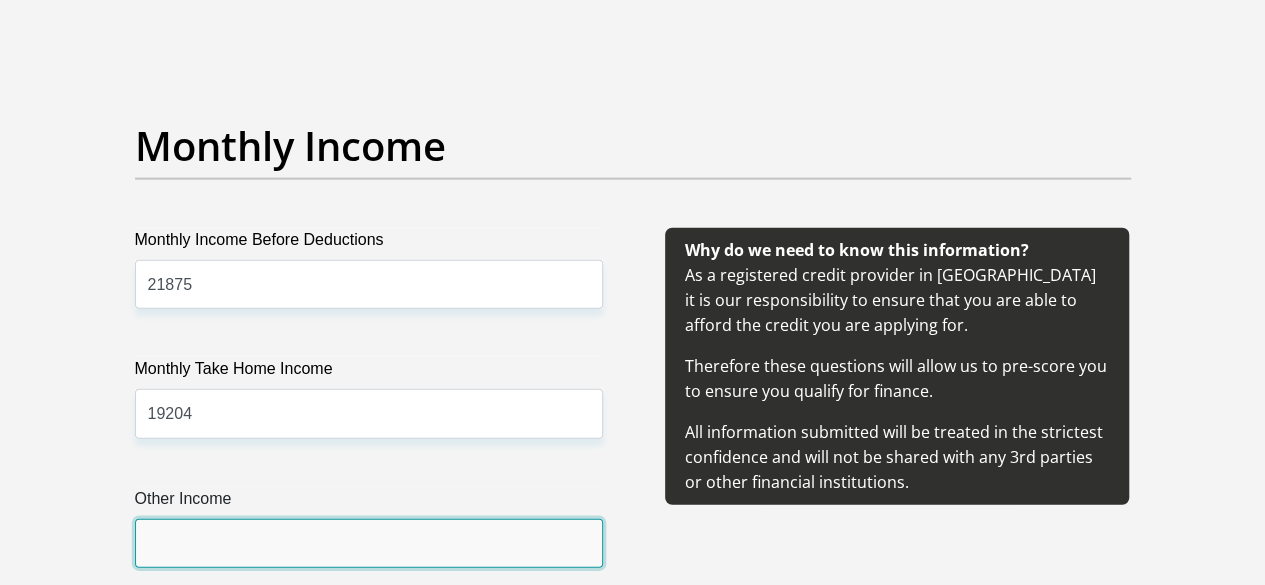 click on "Other Income" at bounding box center [369, 543] 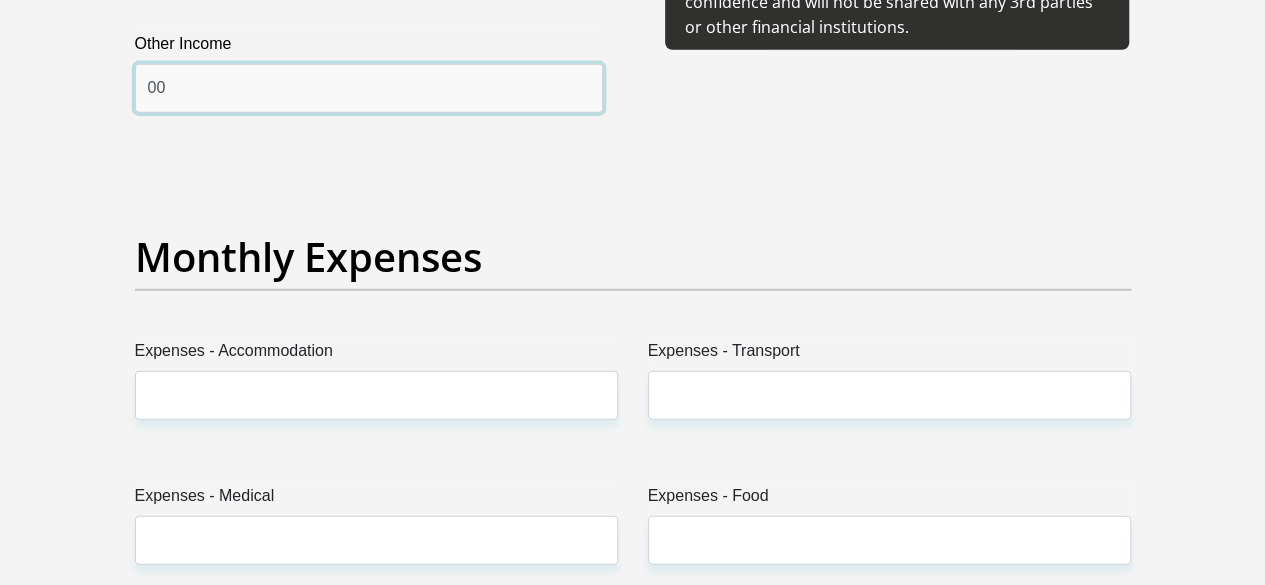 scroll, scrollTop: 2748, scrollLeft: 0, axis: vertical 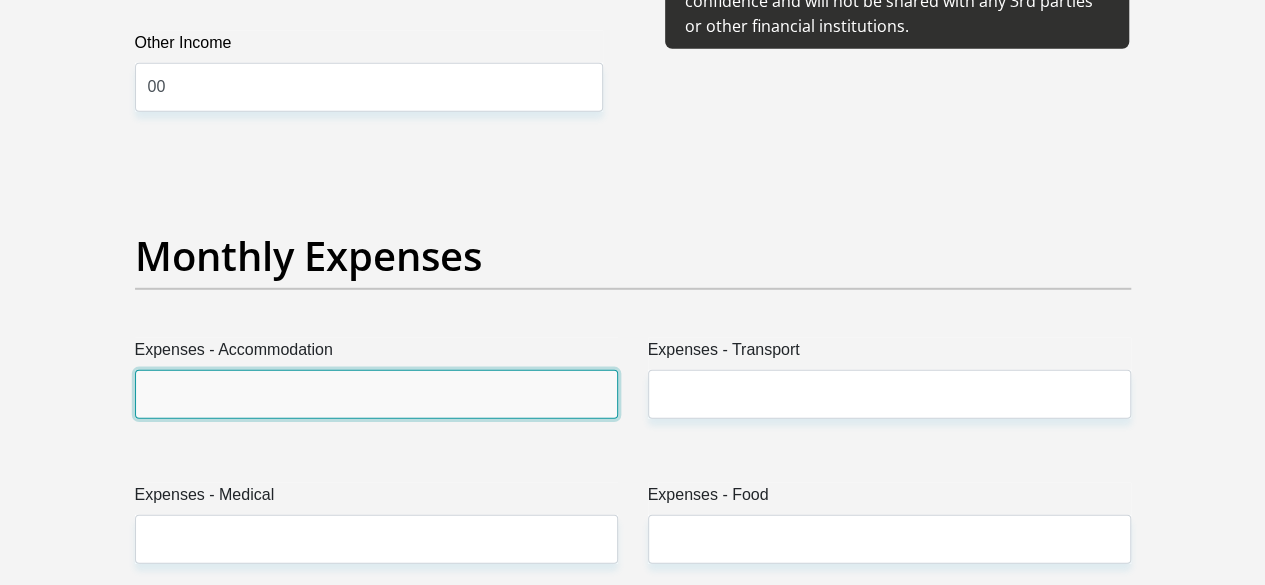 click on "Expenses - Accommodation" at bounding box center (376, 394) 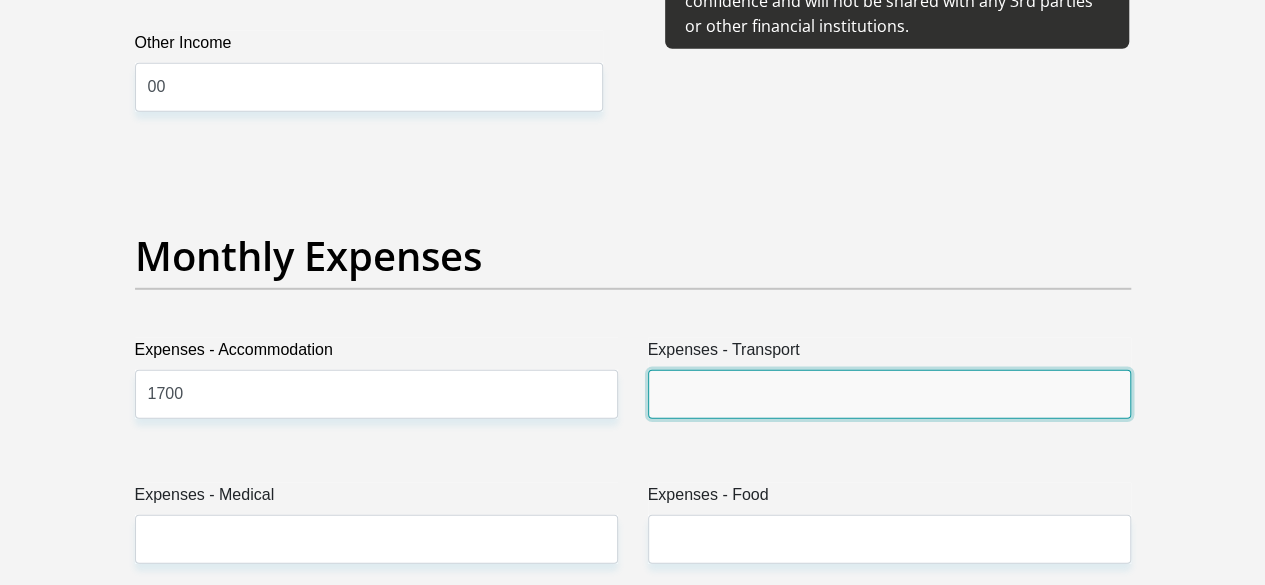 click on "Expenses - Transport" at bounding box center [889, 394] 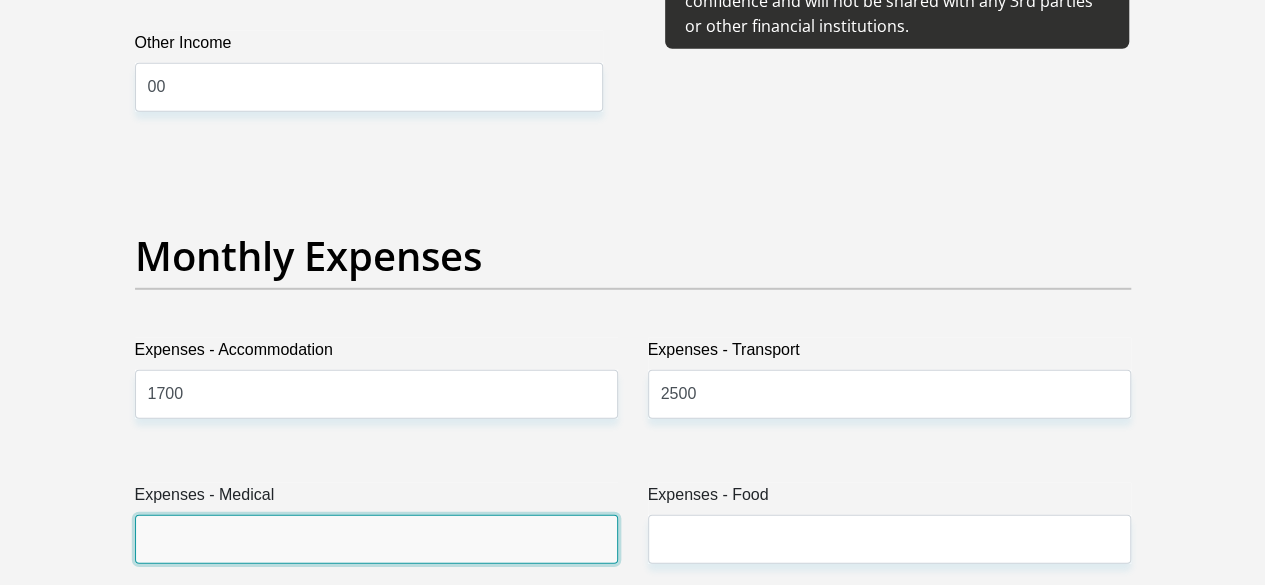 click on "Expenses - Medical" at bounding box center [376, 539] 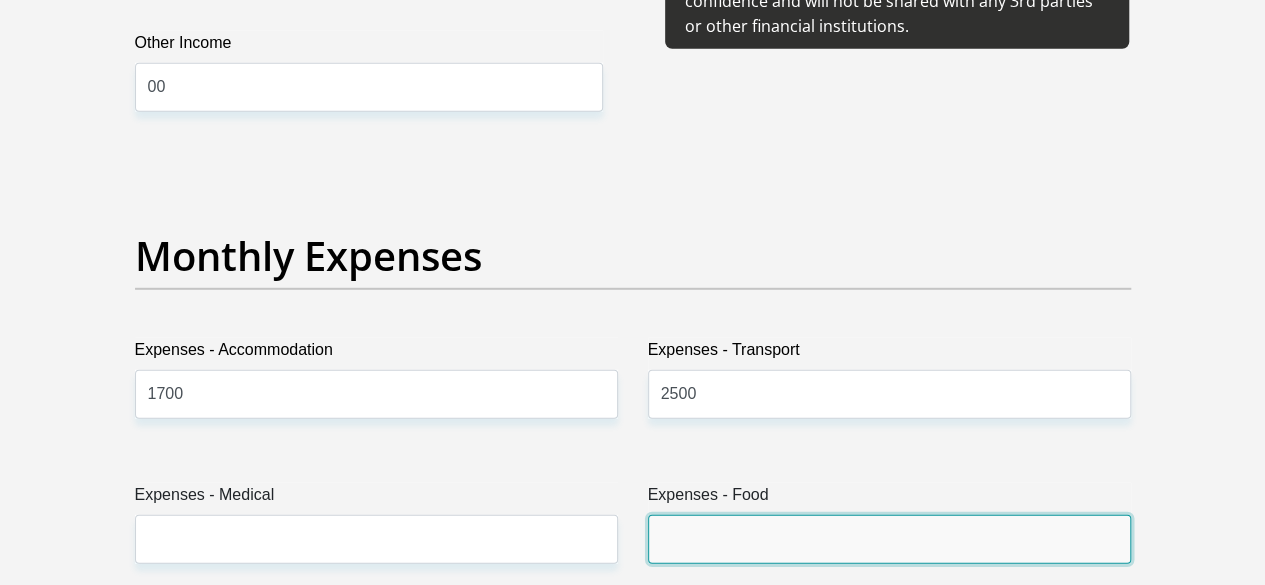 click on "Expenses - Food" at bounding box center [889, 539] 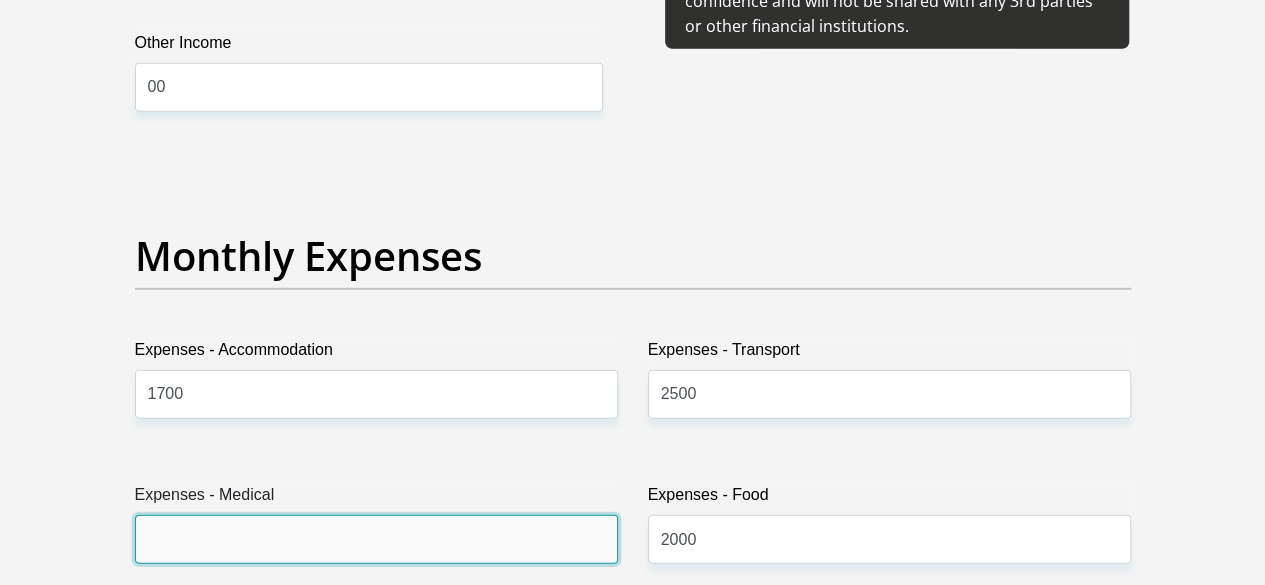 click on "Expenses - Medical" at bounding box center [376, 539] 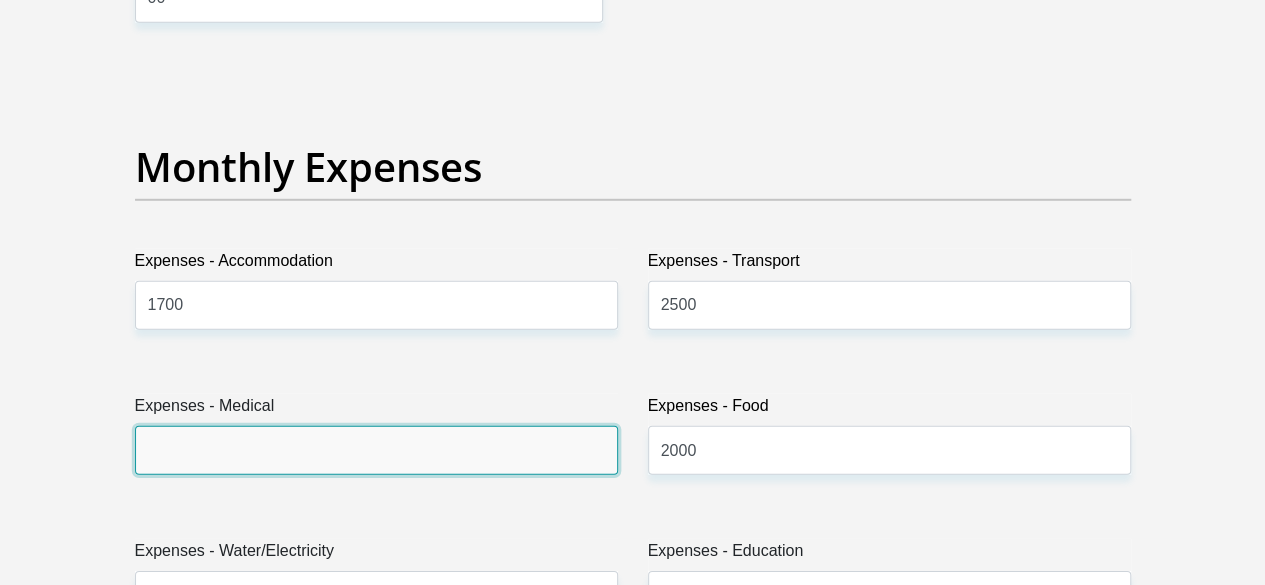 scroll, scrollTop: 2840, scrollLeft: 0, axis: vertical 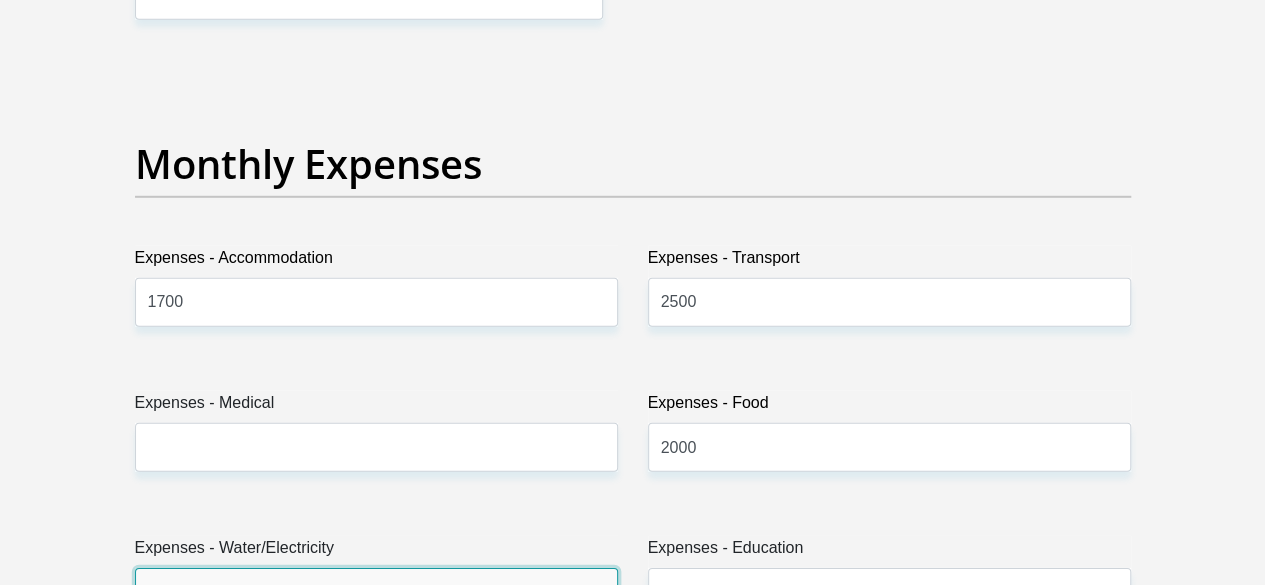 click on "Expenses - Water/Electricity" at bounding box center (376, 592) 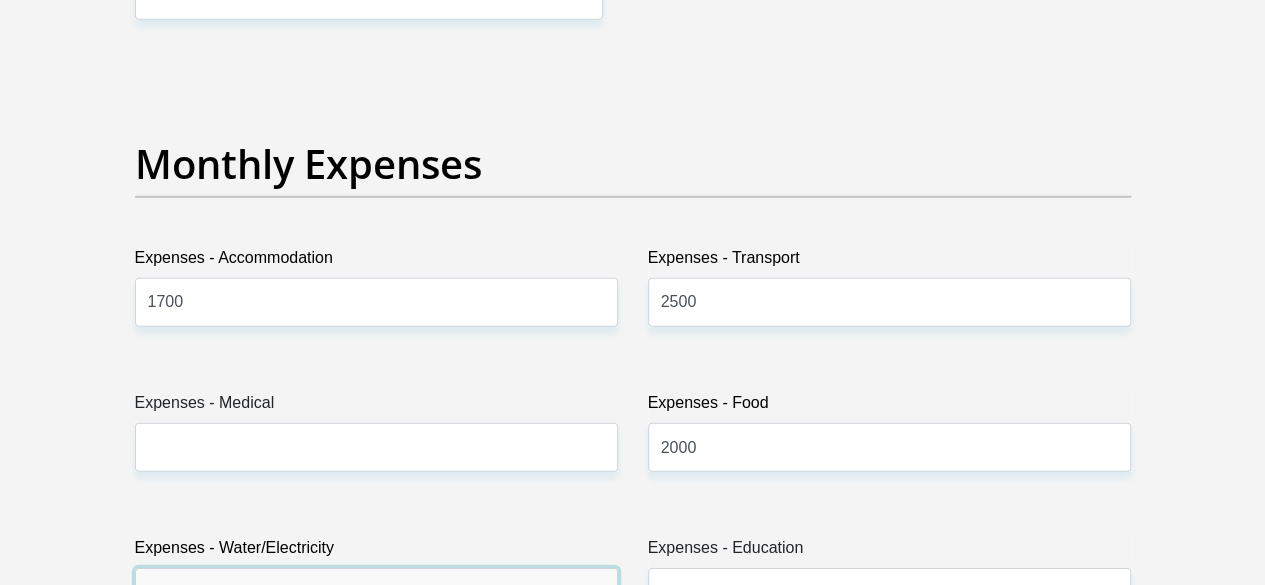 type on "00" 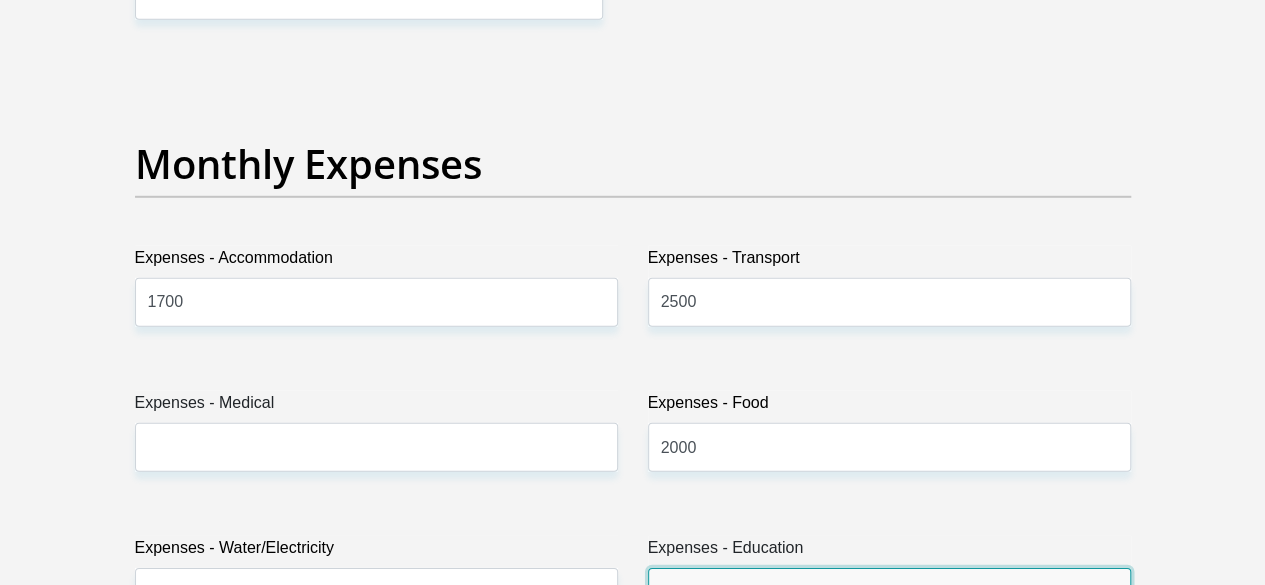 click on "Expenses - Education" at bounding box center [889, 592] 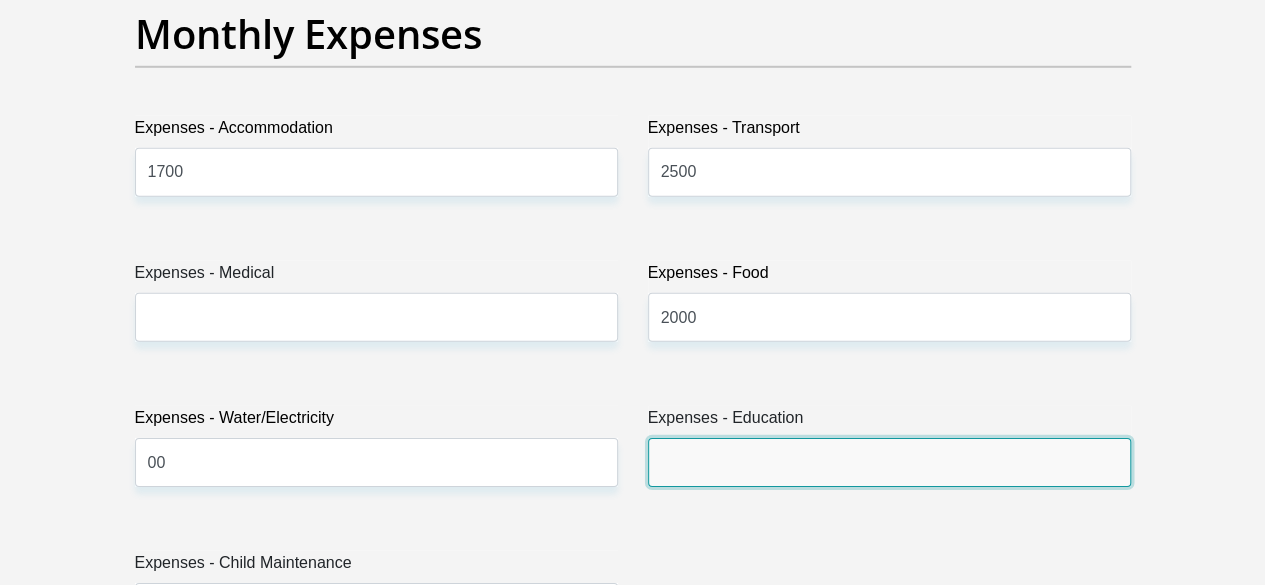 scroll, scrollTop: 2988, scrollLeft: 0, axis: vertical 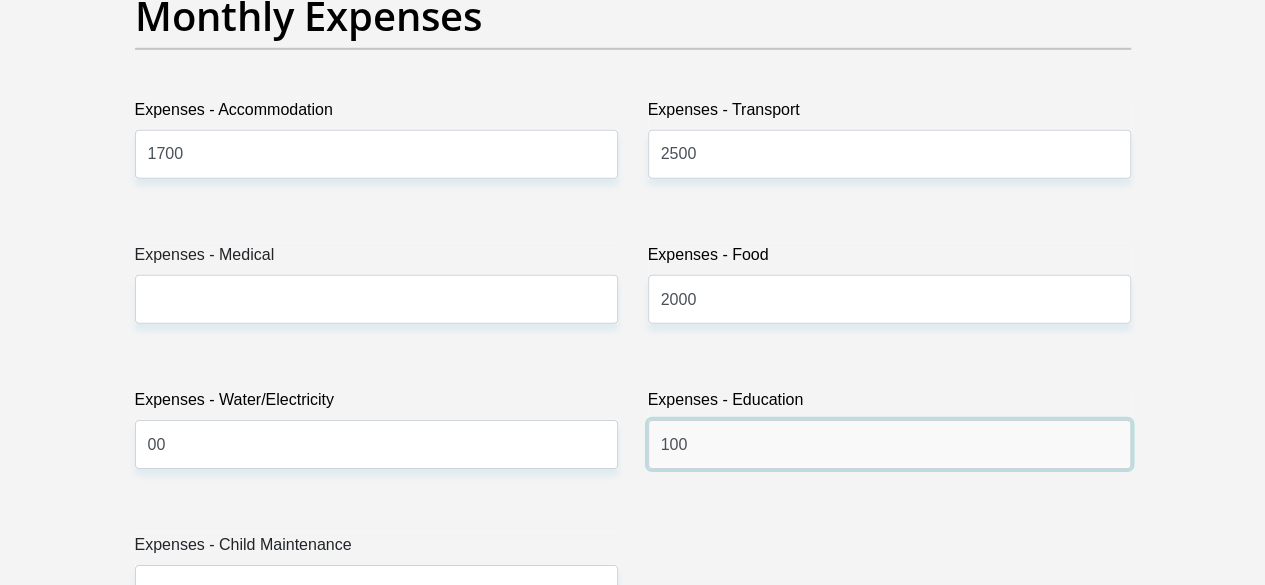 type on "100" 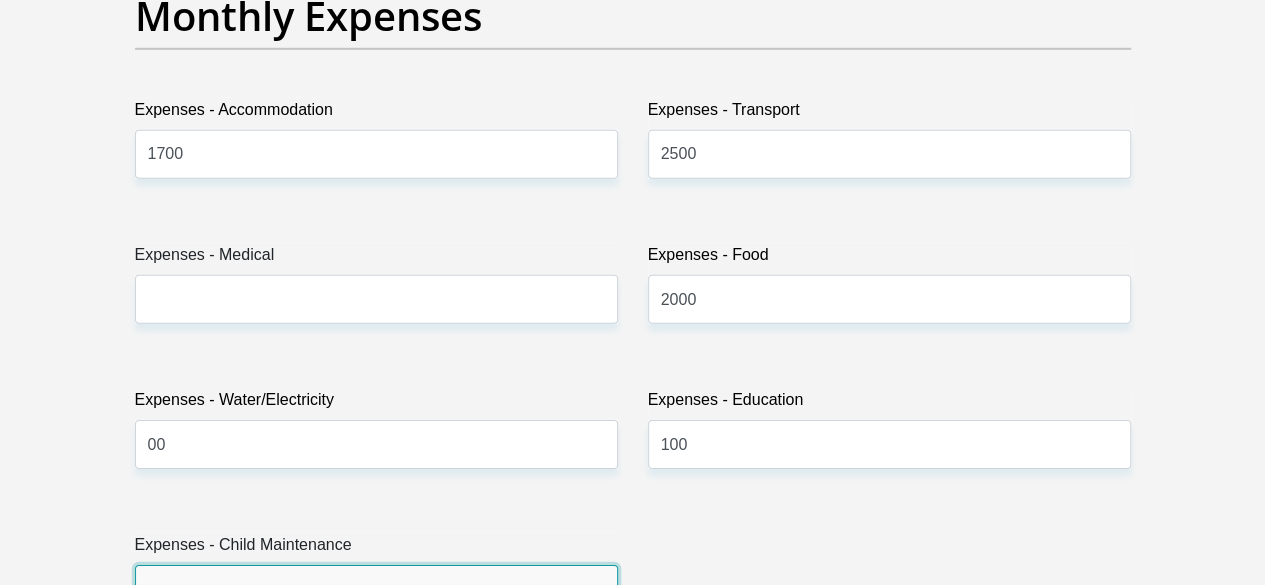 click on "Expenses - Child Maintenance" at bounding box center (376, 589) 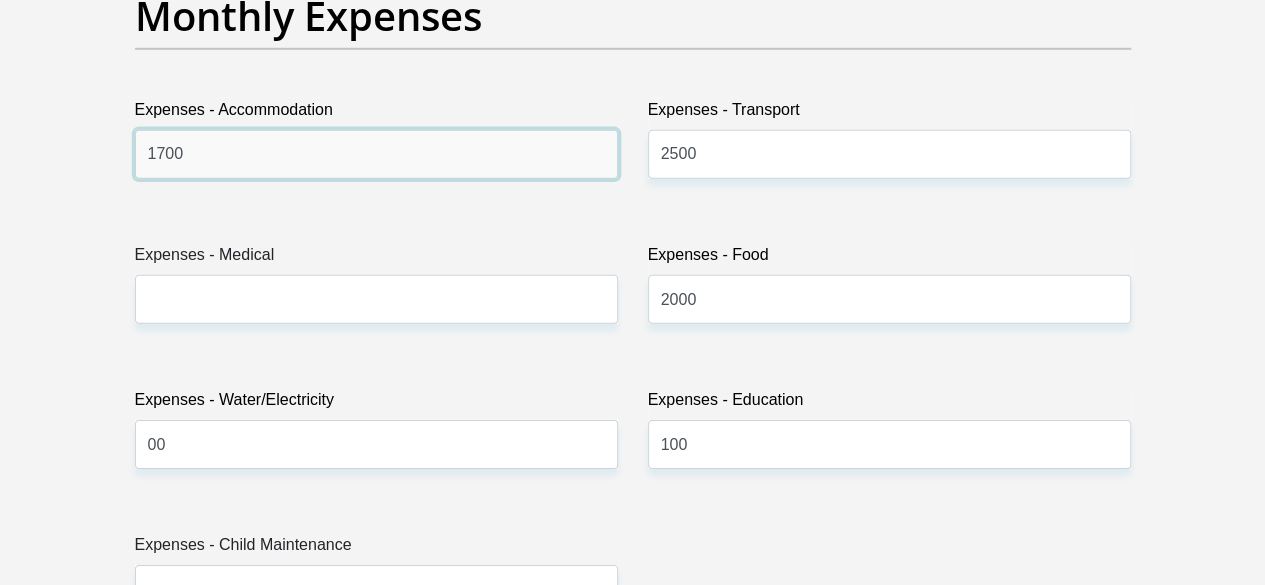 click on "1700" at bounding box center (376, 154) 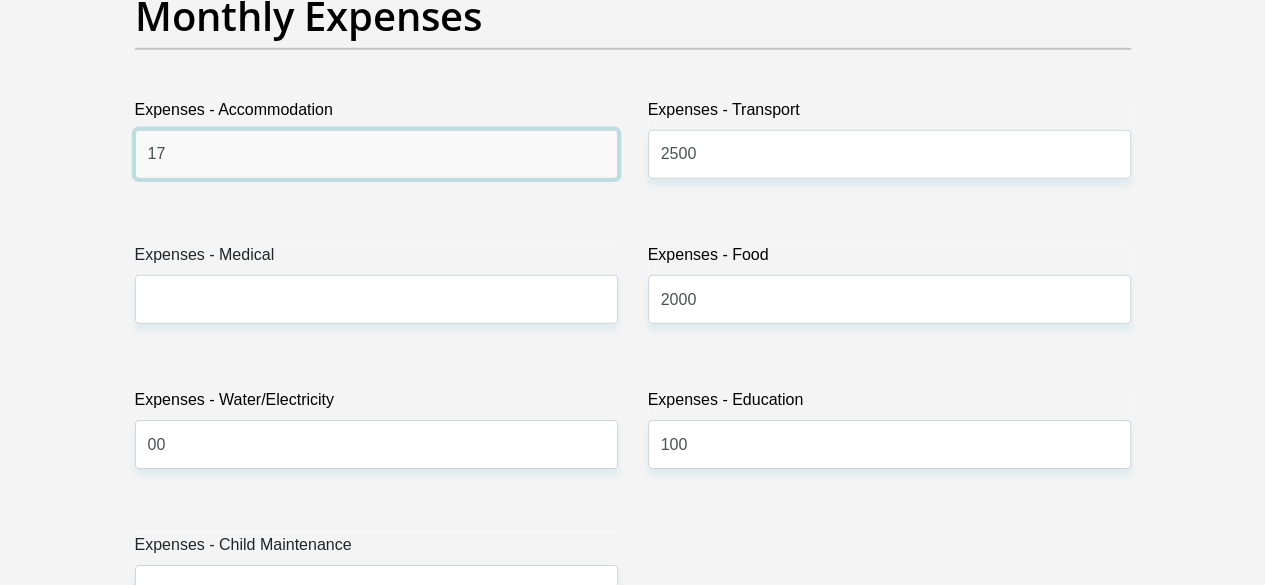 type on "1" 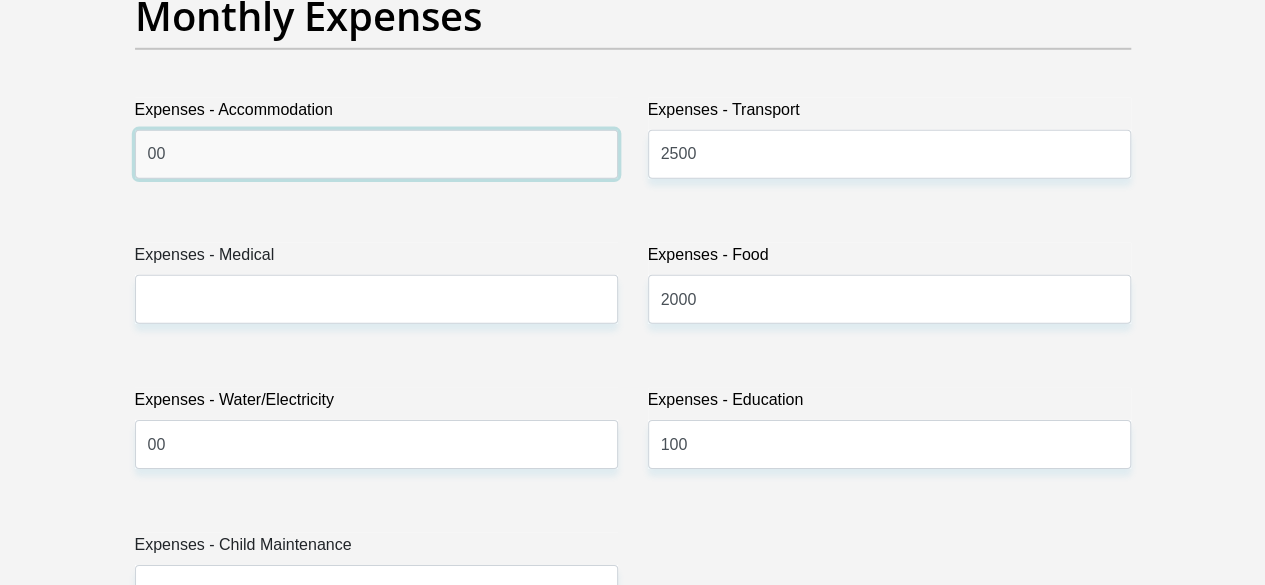 type on "00" 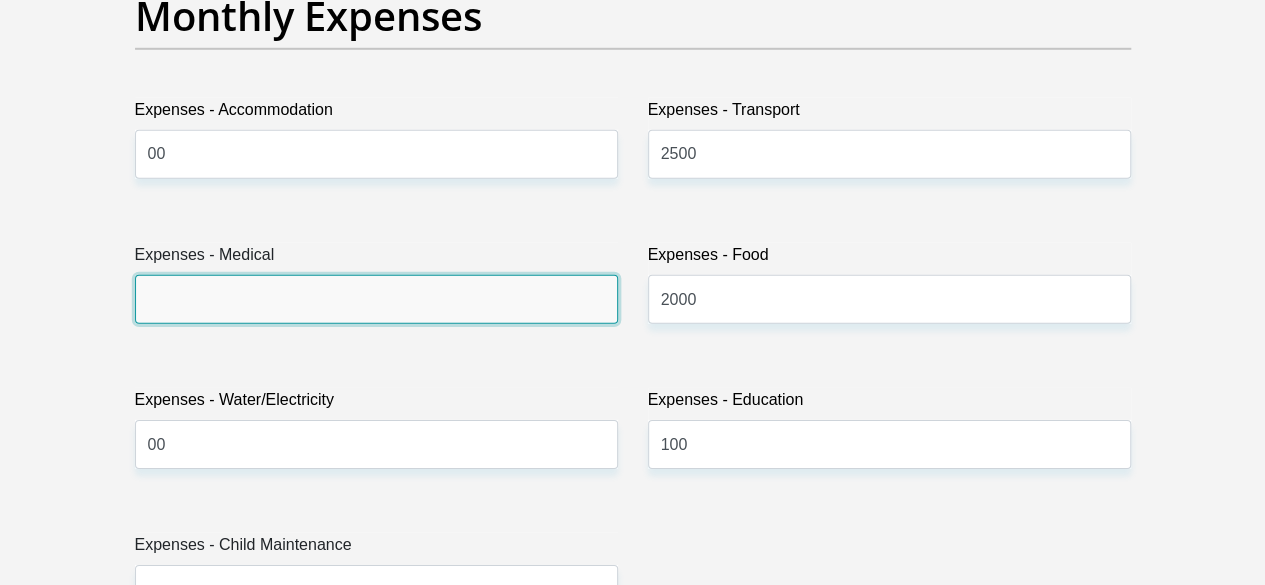 click on "Expenses - Medical" at bounding box center (376, 299) 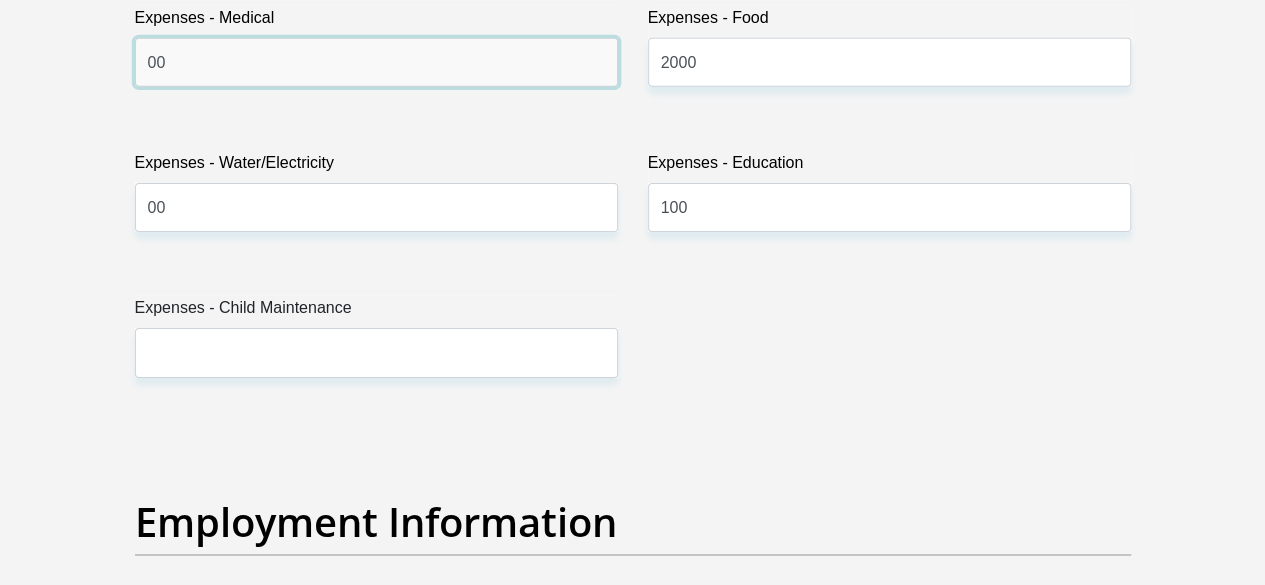 scroll, scrollTop: 3235, scrollLeft: 0, axis: vertical 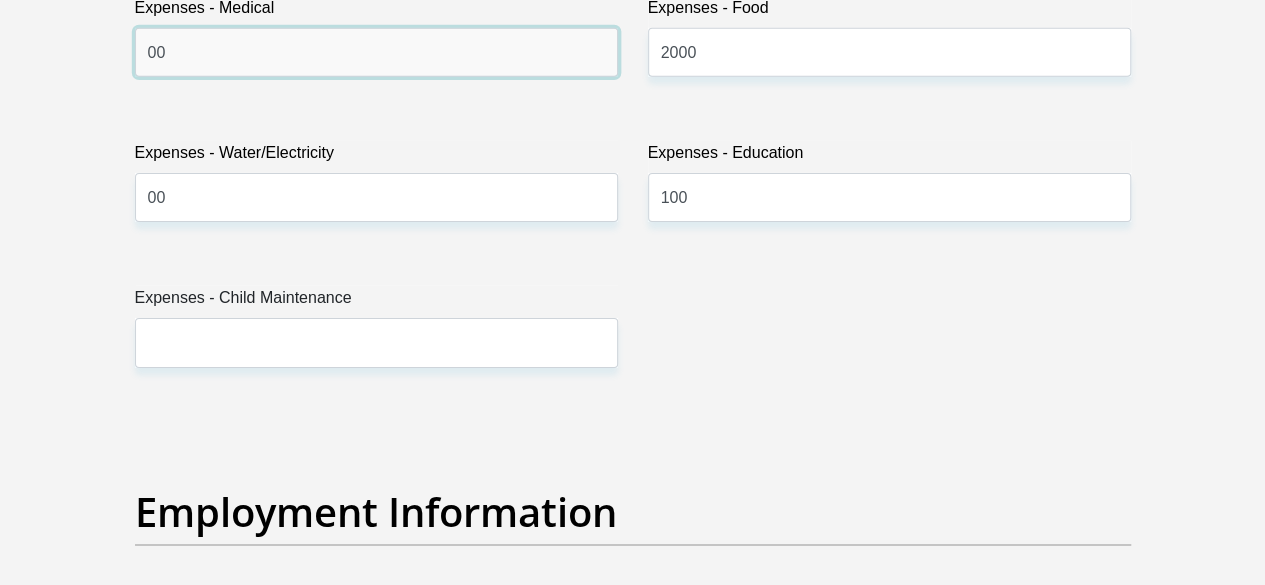 type on "00" 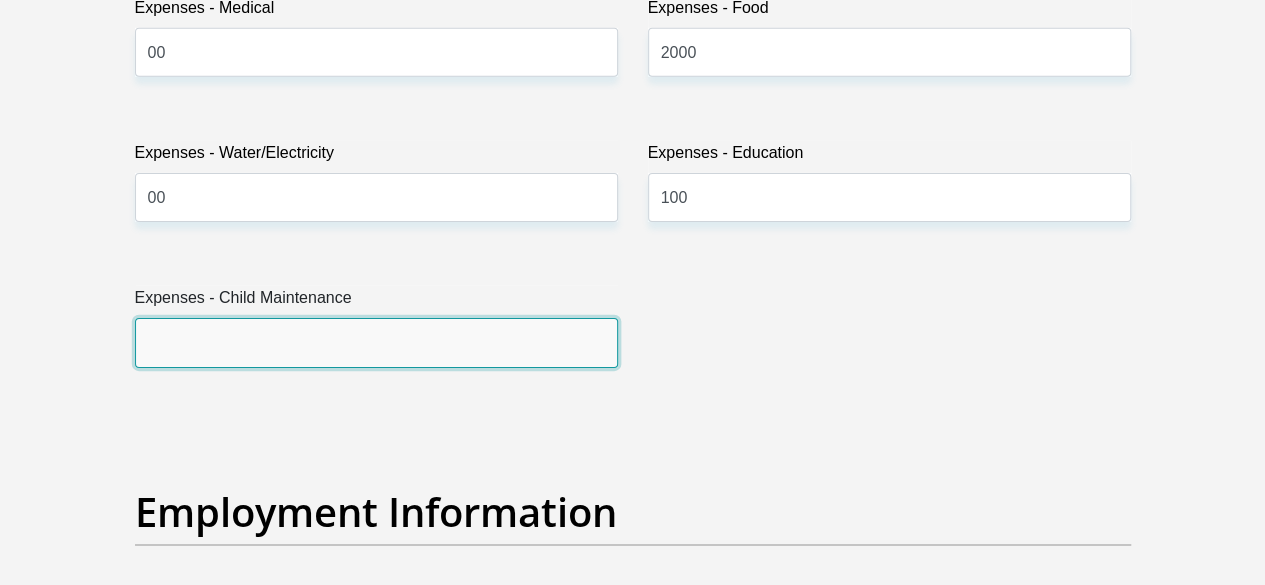 click on "Expenses - Child Maintenance" at bounding box center (376, 342) 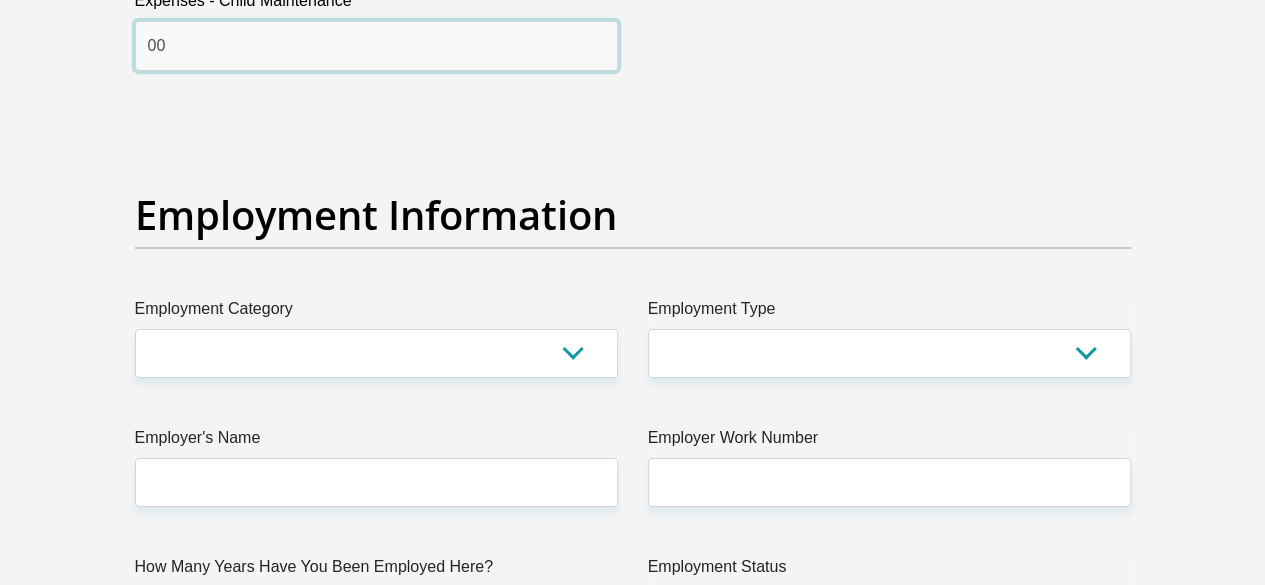 scroll, scrollTop: 3541, scrollLeft: 0, axis: vertical 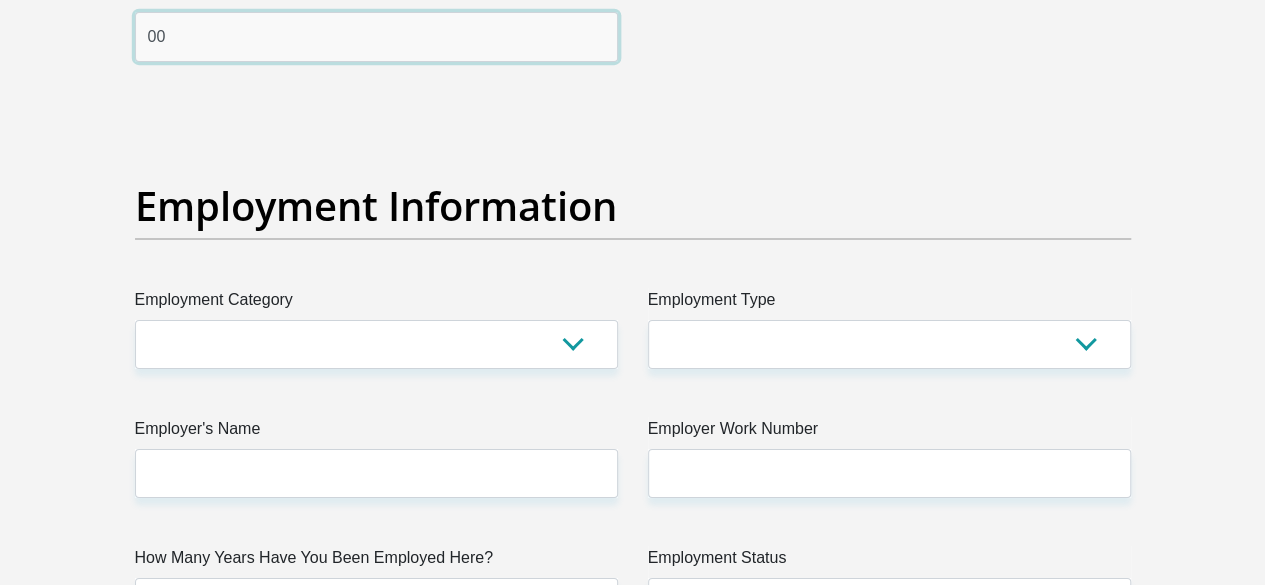 type on "00" 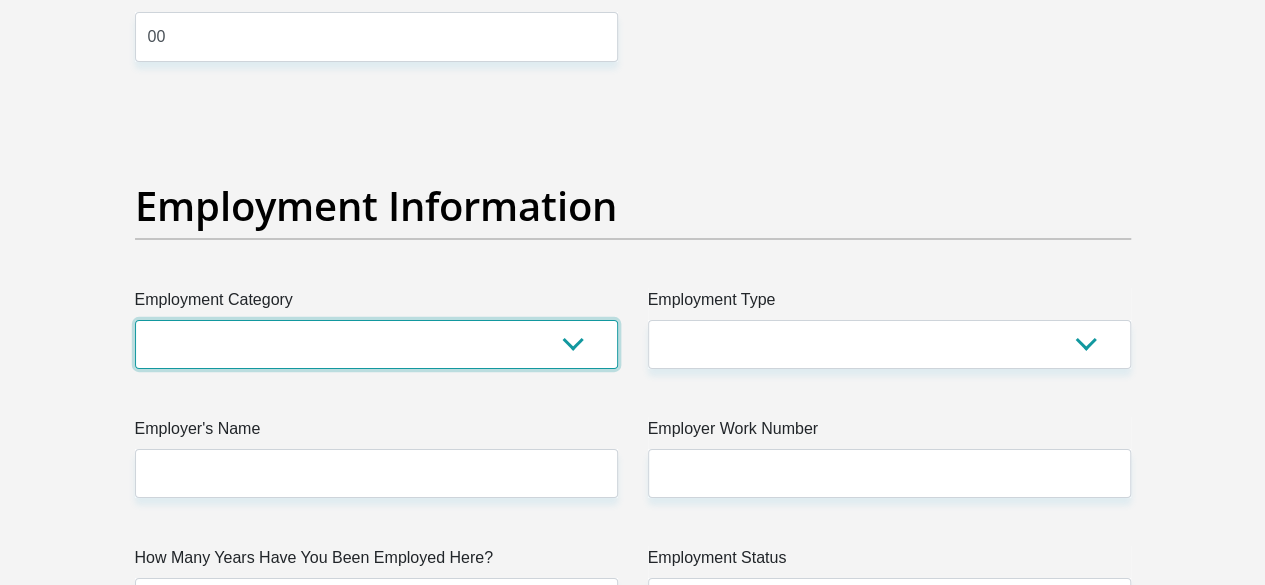 click on "AGRICULTURE
ALCOHOL & TOBACCO
CONSTRUCTION MATERIALS
METALLURGY
EQUIPMENT FOR RENEWABLE ENERGY
SPECIALIZED CONTRACTORS
CAR
GAMING (INCL. INTERNET
OTHER WHOLESALE
UNLICENSED PHARMACEUTICALS
CURRENCY EXCHANGE HOUSES
OTHER FINANCIAL INSTITUTIONS & INSURANCE
REAL ESTATE AGENTS
OIL & GAS
OTHER MATERIALS (E.G. IRON ORE)
PRECIOUS STONES & PRECIOUS METALS
POLITICAL ORGANIZATIONS
RELIGIOUS ORGANIZATIONS(NOT SECTS)
ACTI. HAVING BUSINESS DEAL WITH PUBLIC ADMINISTRATION
LAUNDROMATS" at bounding box center [376, 344] 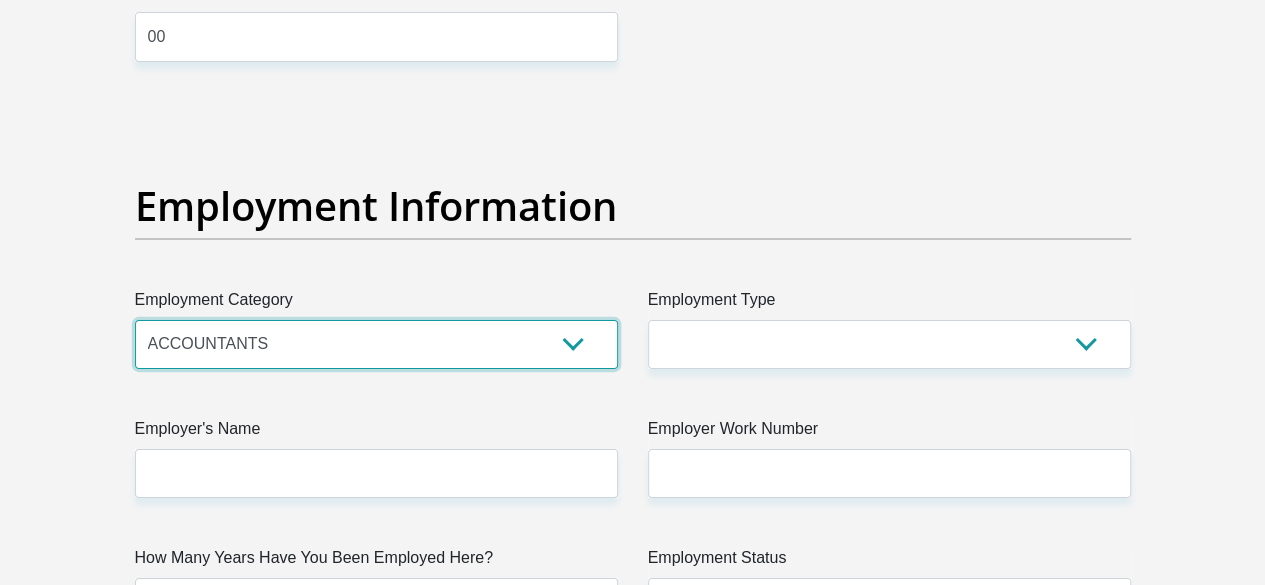 click on "AGRICULTURE
ALCOHOL & TOBACCO
CONSTRUCTION MATERIALS
METALLURGY
EQUIPMENT FOR RENEWABLE ENERGY
SPECIALIZED CONTRACTORS
CAR
GAMING (INCL. INTERNET
OTHER WHOLESALE
UNLICENSED PHARMACEUTICALS
CURRENCY EXCHANGE HOUSES
OTHER FINANCIAL INSTITUTIONS & INSURANCE
REAL ESTATE AGENTS
OIL & GAS
OTHER MATERIALS (E.G. IRON ORE)
PRECIOUS STONES & PRECIOUS METALS
POLITICAL ORGANIZATIONS
RELIGIOUS ORGANIZATIONS(NOT SECTS)
ACTI. HAVING BUSINESS DEAL WITH PUBLIC ADMINISTRATION
LAUNDROMATS" at bounding box center (376, 344) 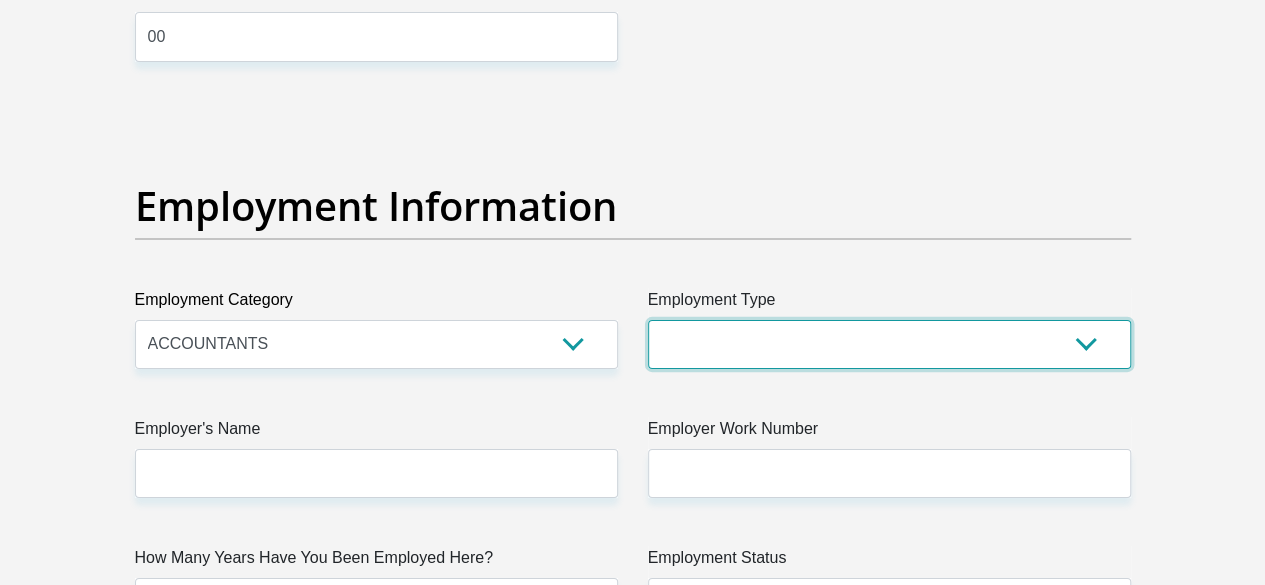 click on "College/Lecturer
Craft Seller
Creative
Driver
Executive
Farmer
Forces - Non Commissioned
Forces - Officer
Hawker
Housewife
Labourer
Licenced Professional
Manager
Miner
Non Licenced Professional
Office Staff/Clerk
Outside Worker
Pensioner
Permanent Teacher
Production/Manufacturing
Sales
Self-Employed
Semi-Professional Worker
Service Industry  Social Worker  Student" at bounding box center [889, 344] 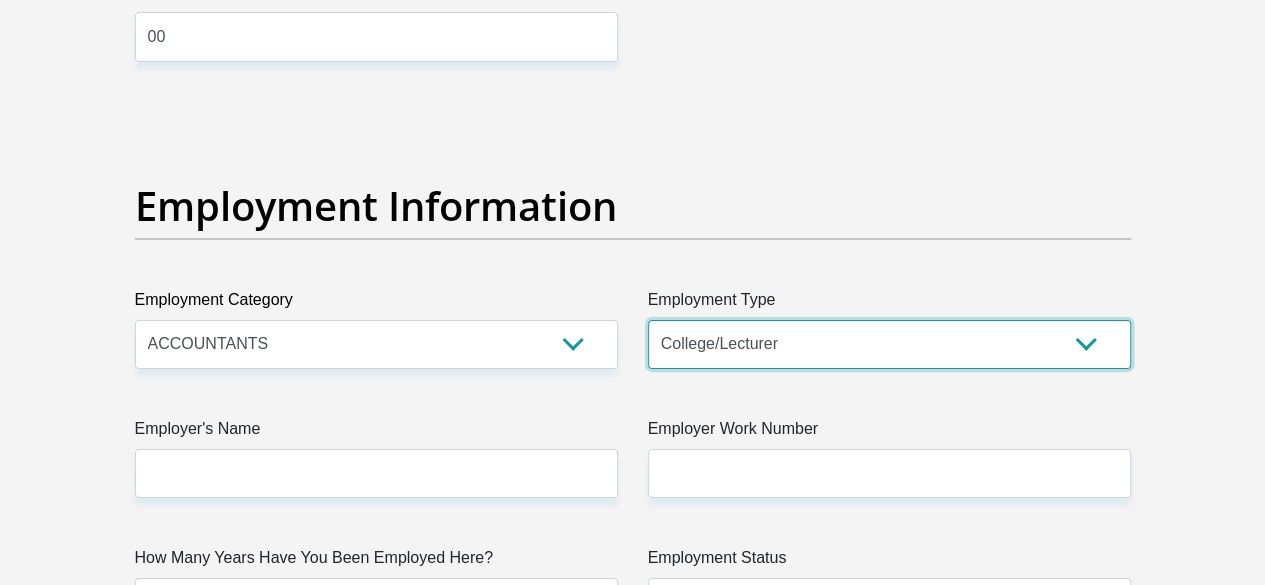 click on "College/Lecturer
Craft Seller
Creative
Driver
Executive
Farmer
Forces - Non Commissioned
Forces - Officer
Hawker
Housewife
Labourer
Licenced Professional
Manager
Miner
Non Licenced Professional
Office Staff/Clerk
Outside Worker
Pensioner
Permanent Teacher
Production/Manufacturing
Sales
Self-Employed
Semi-Professional Worker
Service Industry  Social Worker  Student" at bounding box center [889, 344] 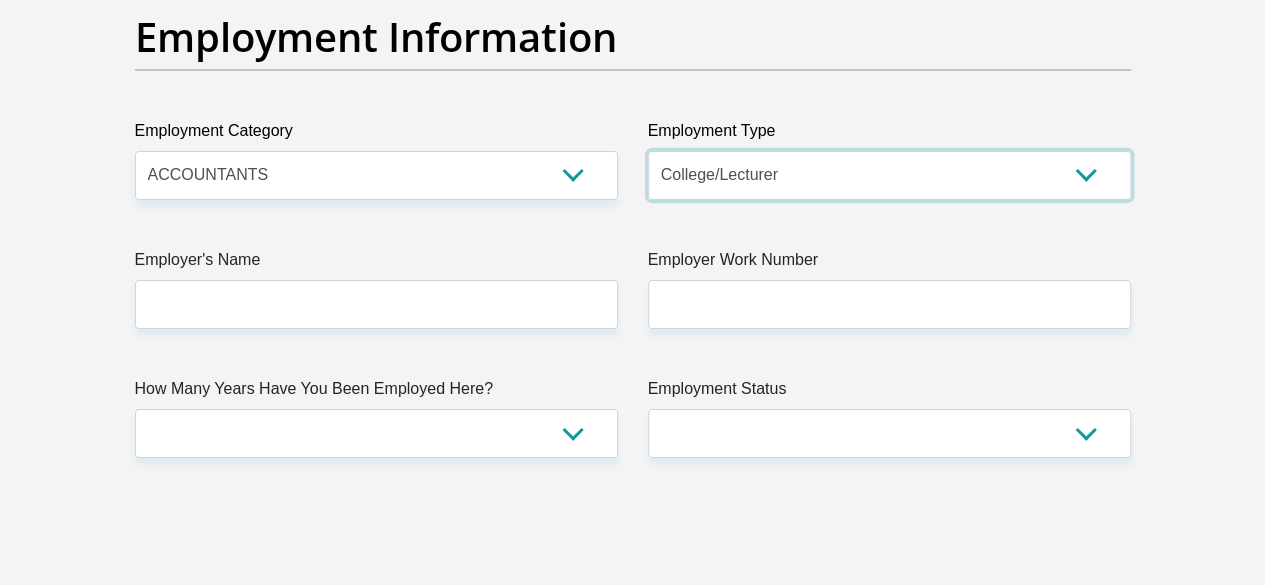 scroll, scrollTop: 3711, scrollLeft: 0, axis: vertical 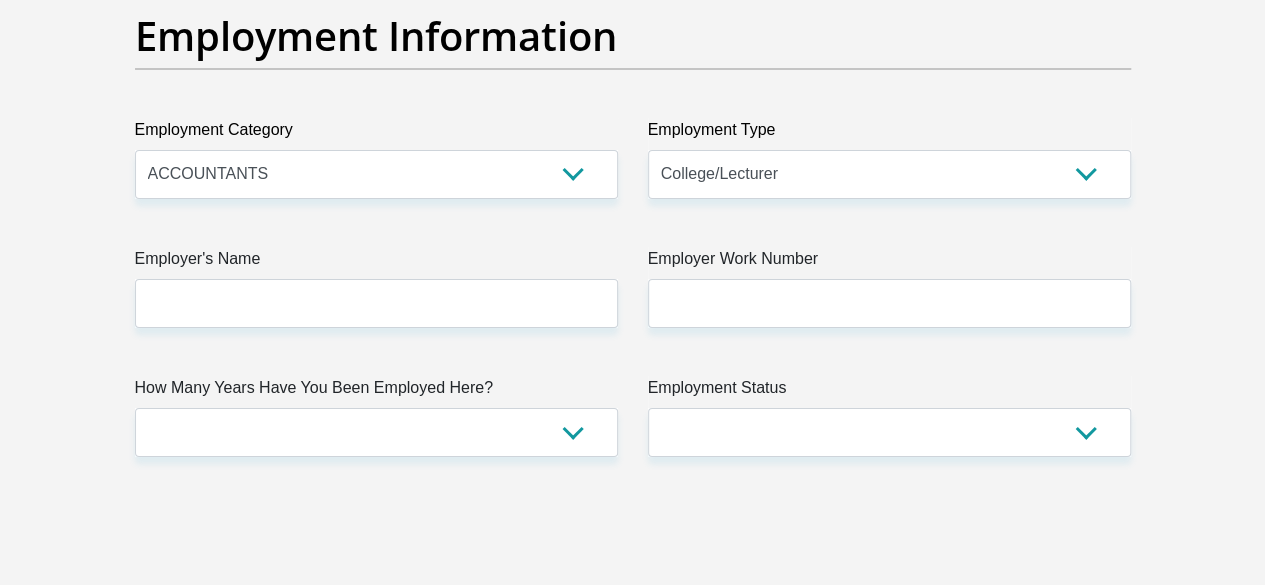 click on "Title
Mr
Ms
Mrs
Dr
Other
First Name
Nosihle
Surname
Dlamini
ID Number
0303020427082
Please input valid ID number
Race
Black
Coloured
Indian
White
Other
Contact Number
0658248939
Please input valid contact number
Nationality
South Africa
Afghanistan
Aland Islands  Albania  Algeria" at bounding box center [633, -70] 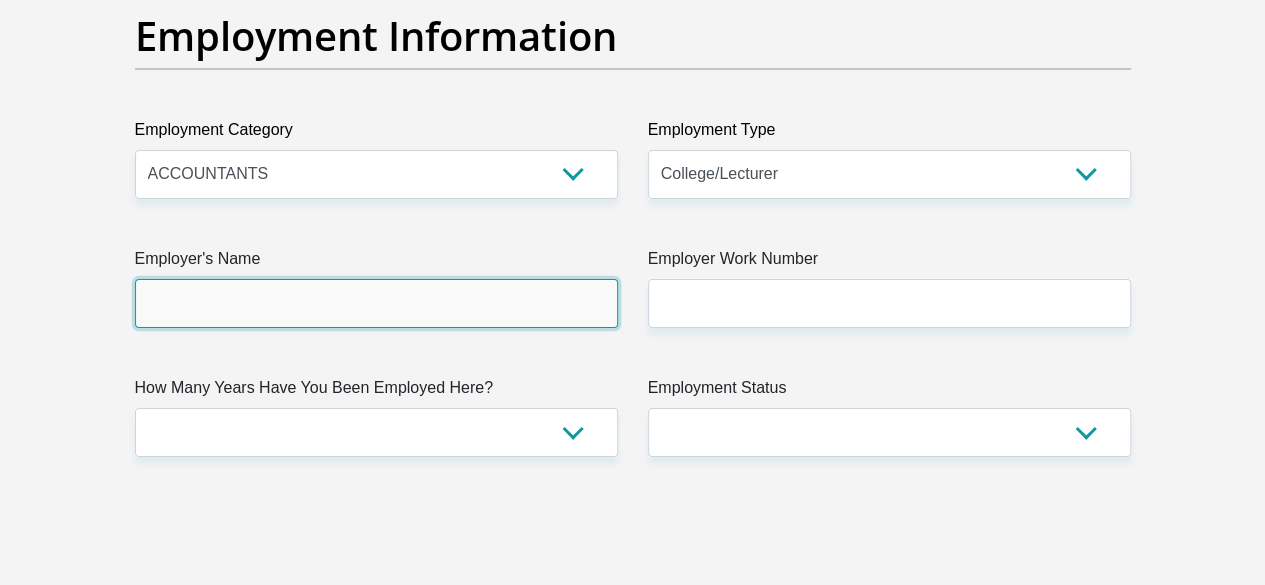 click on "Employer's Name" at bounding box center [376, 303] 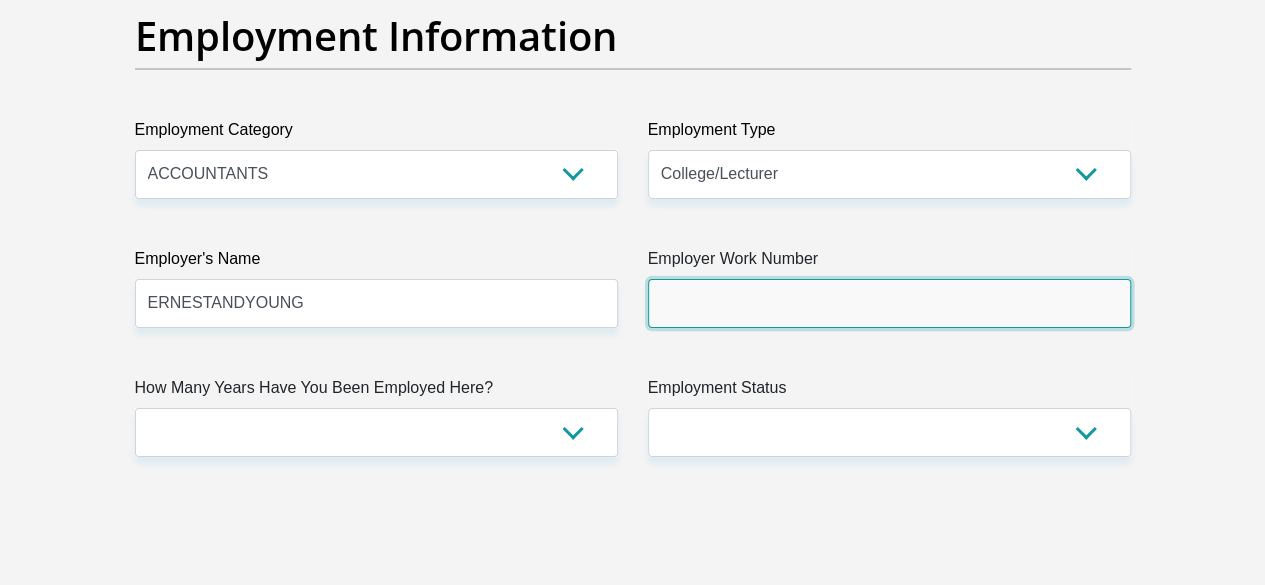 click on "Employer Work Number" at bounding box center [889, 303] 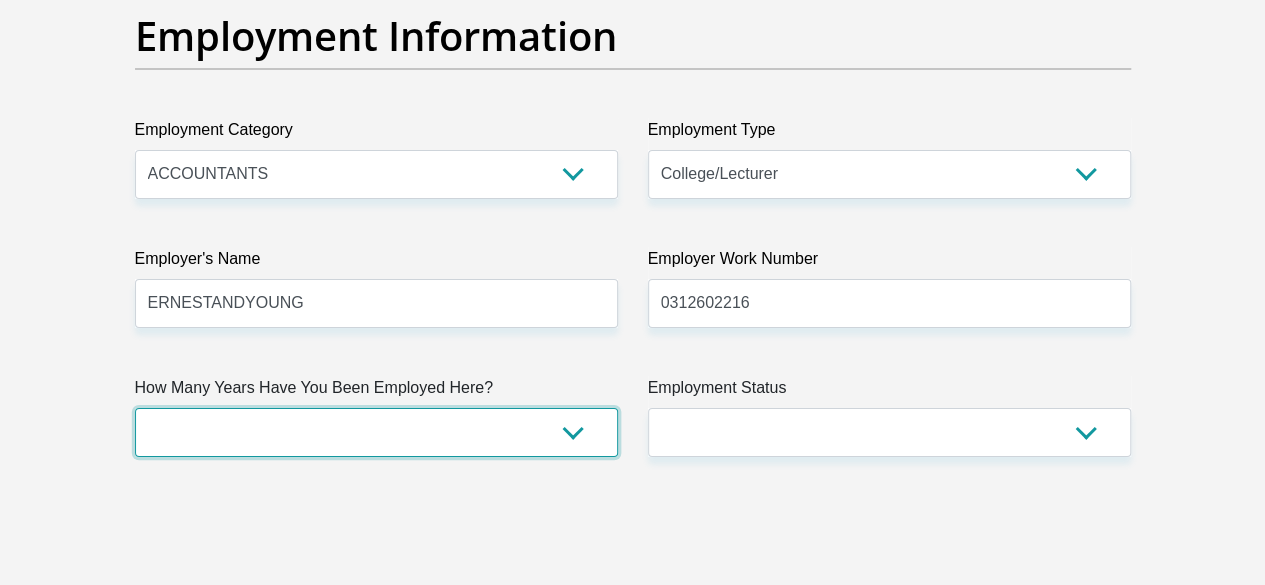 click on "less than 1 year
1-3 years
3-5 years
5+ years" at bounding box center (376, 432) 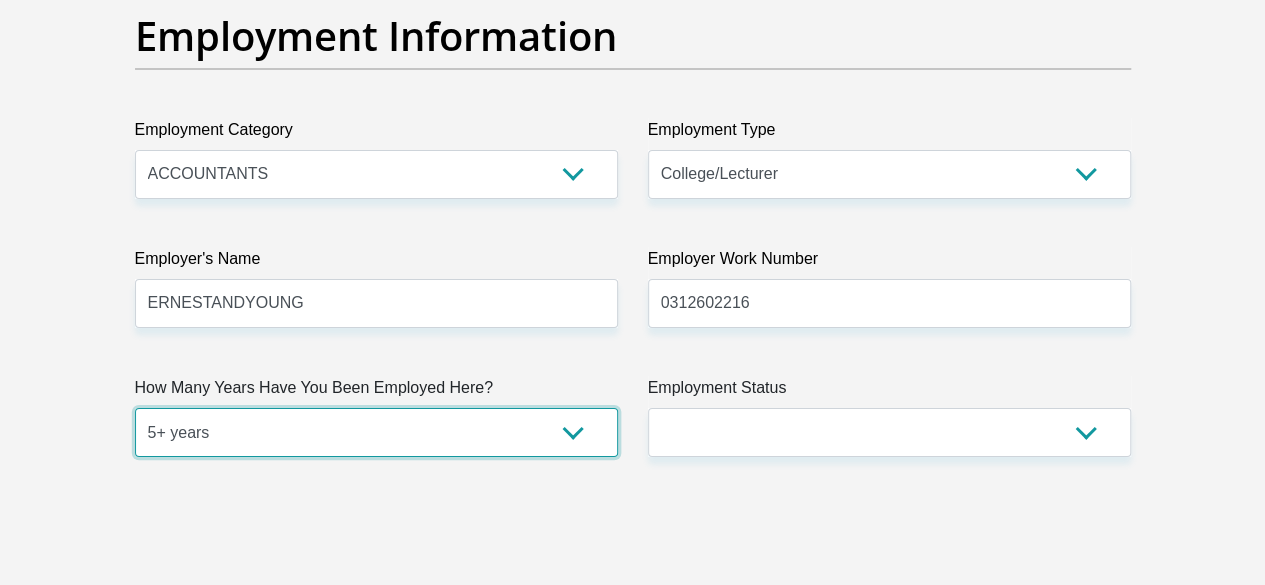 click on "less than 1 year
1-3 years
3-5 years
5+ years" at bounding box center (376, 432) 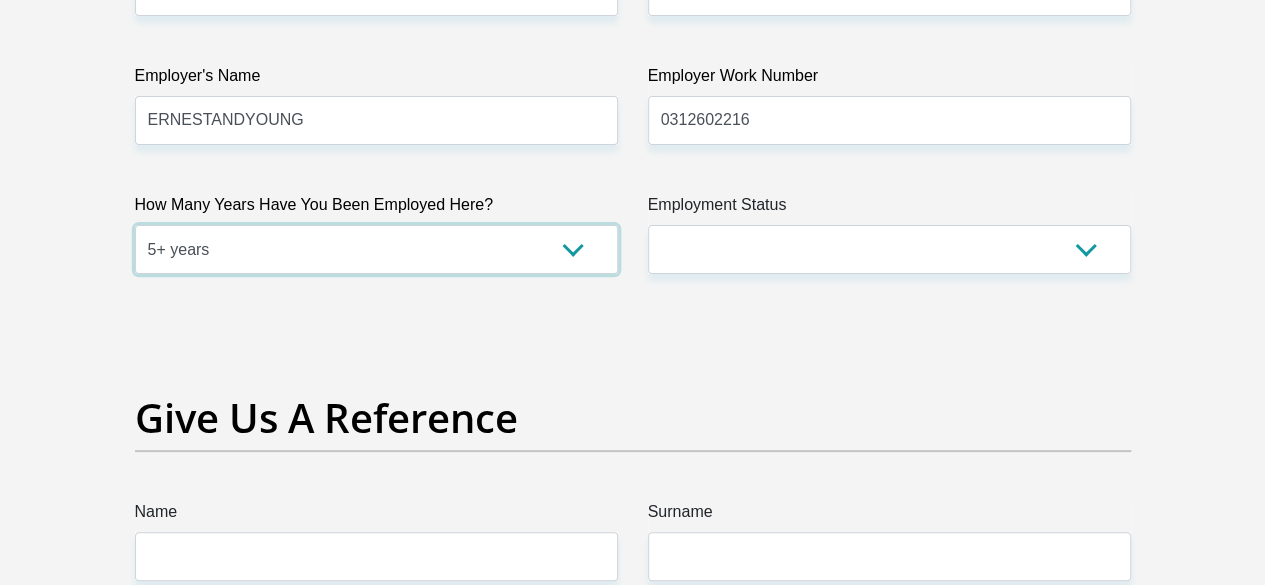 scroll, scrollTop: 3895, scrollLeft: 0, axis: vertical 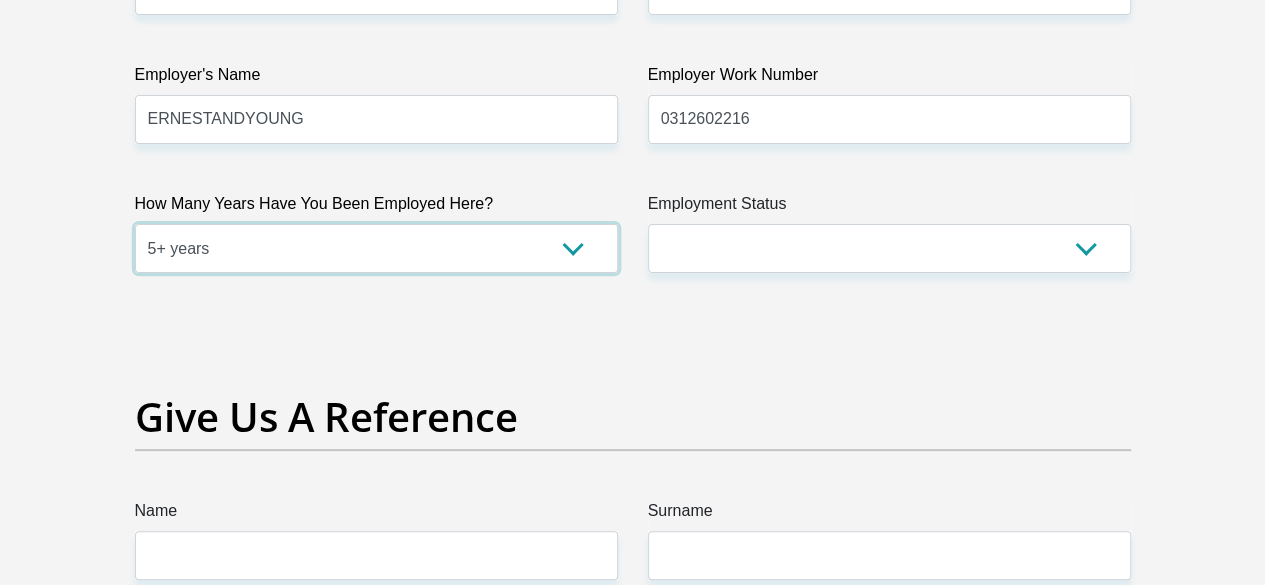 click on "less than 1 year
1-3 years
3-5 years
5+ years" at bounding box center [376, 248] 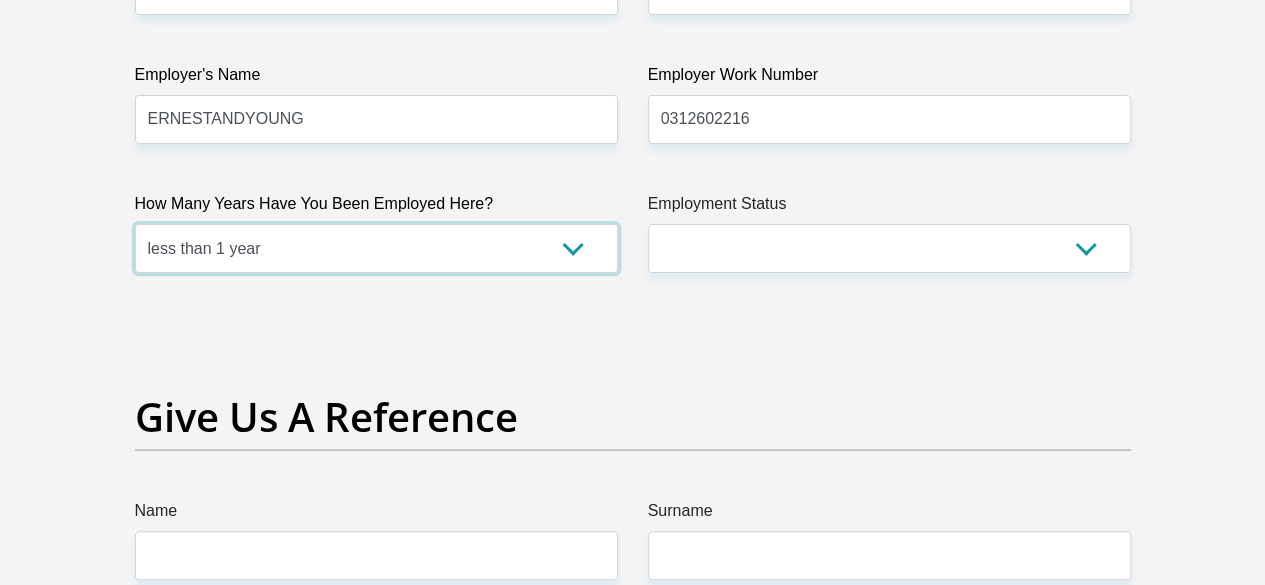 click on "less than 1 year
1-3 years
3-5 years
5+ years" at bounding box center [376, 248] 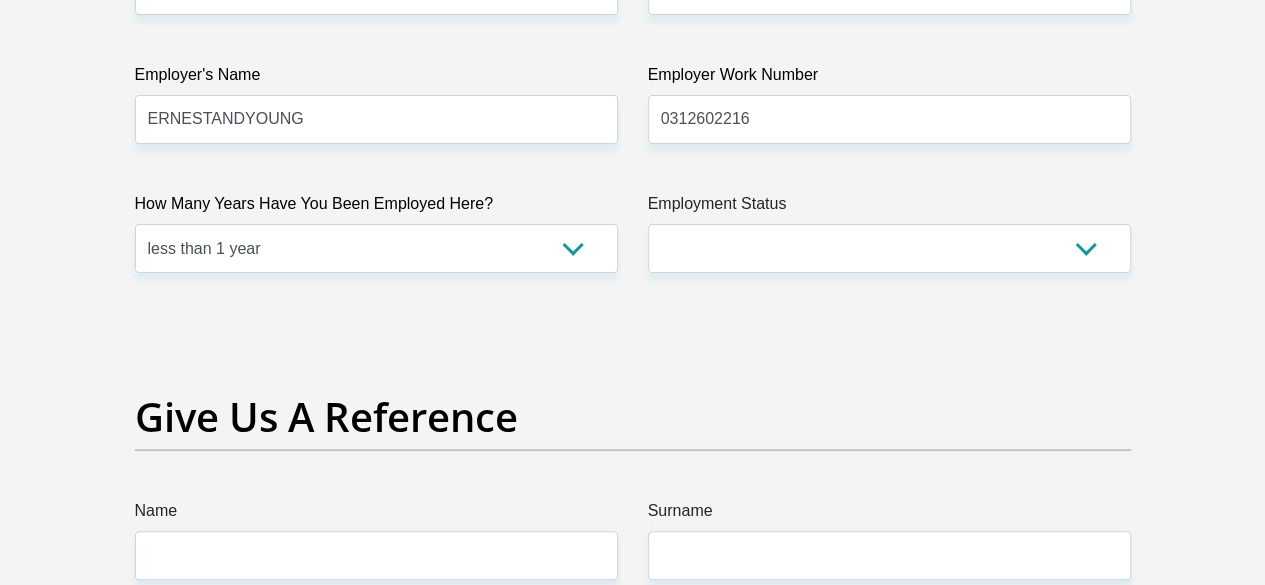 click on "Employment Status" at bounding box center (889, 208) 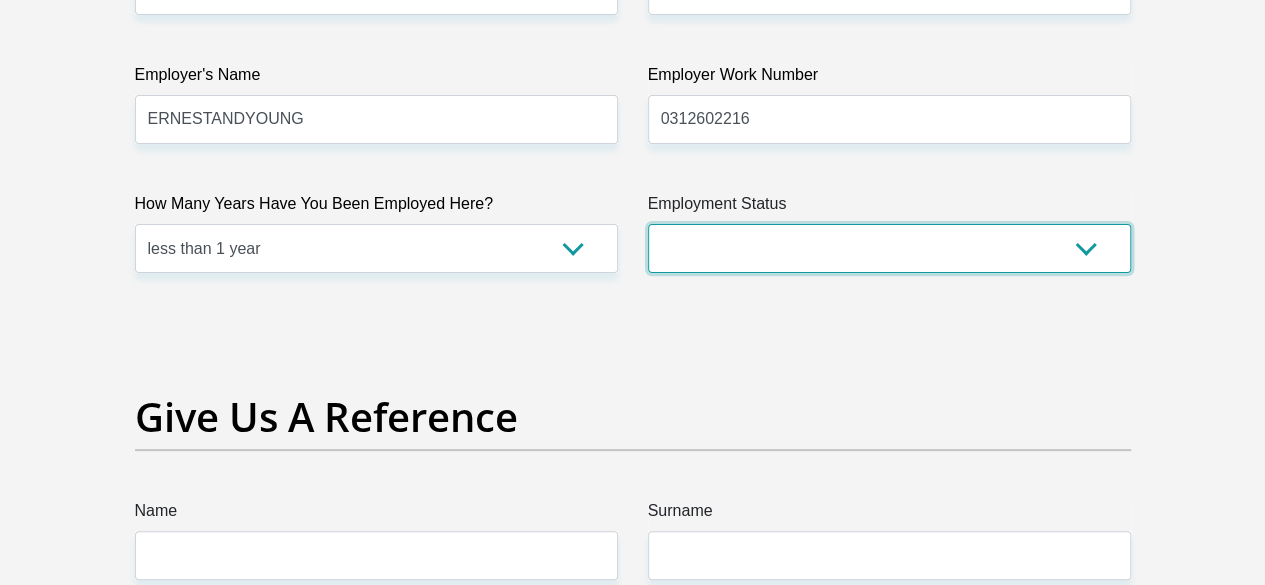 click on "Permanent/Full-time
Part-time/Casual
Contract Worker
Self-Employed
Housewife
Retired
Student
Medically Boarded
Disability
Unemployed" at bounding box center (889, 248) 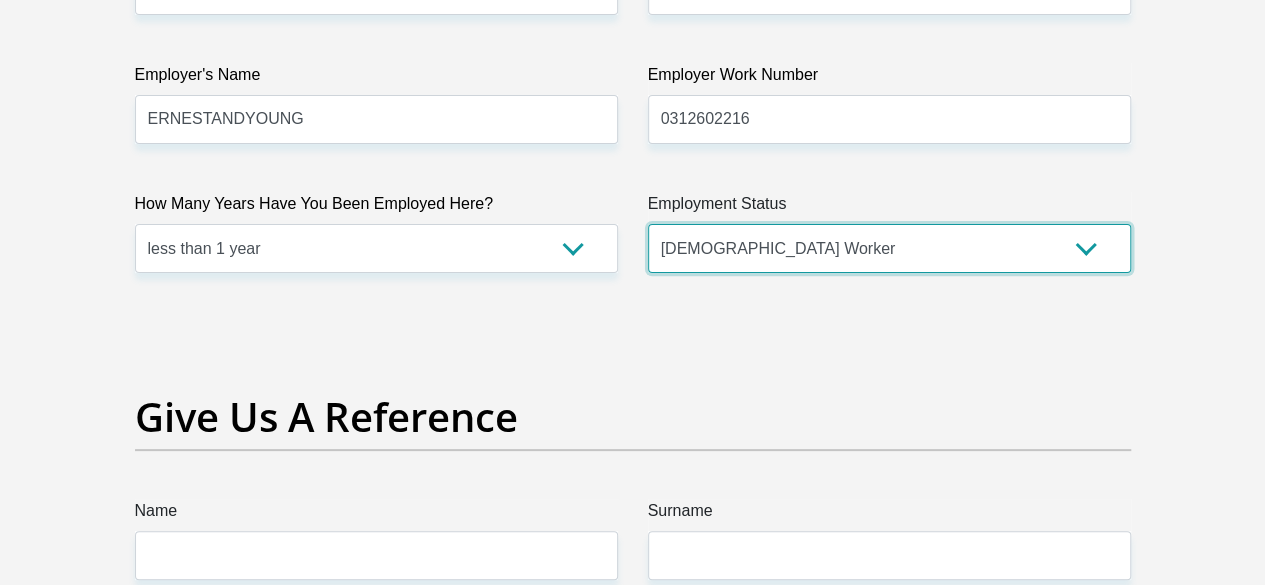 click on "Permanent/Full-time
Part-time/Casual
Contract Worker
Self-Employed
Housewife
Retired
Student
Medically Boarded
Disability
Unemployed" at bounding box center (889, 248) 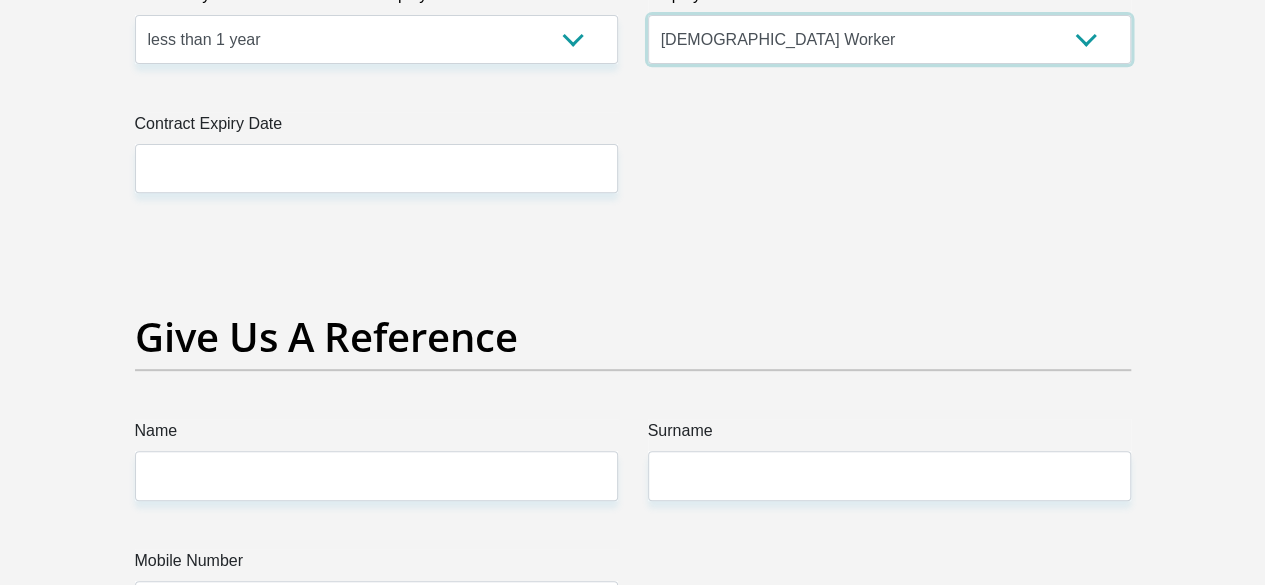 scroll, scrollTop: 4199, scrollLeft: 0, axis: vertical 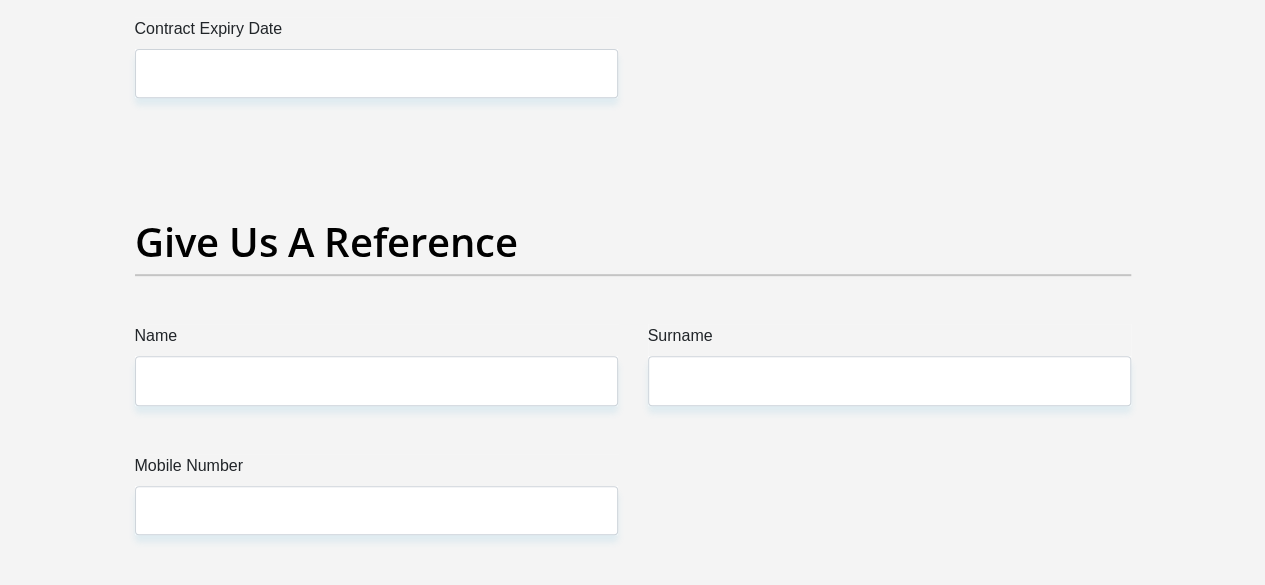 click on "Title
Mr
Ms
Mrs
Dr
Other
First Name
Nosihle
Surname
Dlamini
ID Number
0303020427082
Please input valid ID number
Race
Black
Coloured
Indian
White
Other
Contact Number
0658248939
Please input valid contact number
Nationality
South Africa
Afghanistan
Aland Islands  Albania  Algeria" at bounding box center [633, -493] 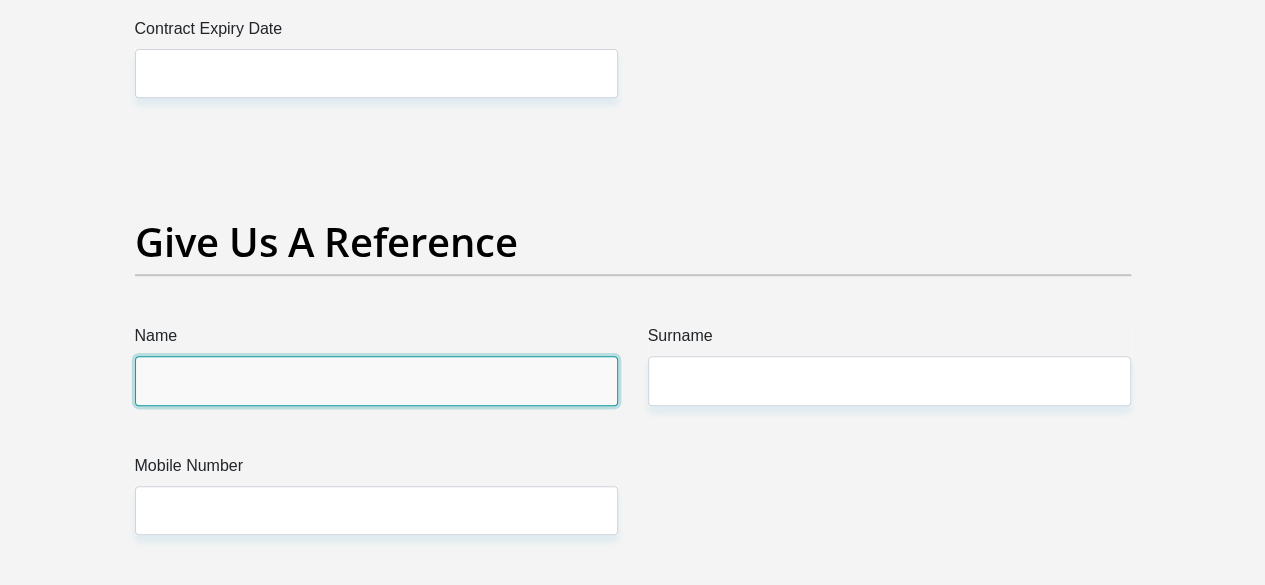 click on "Name" at bounding box center [376, 380] 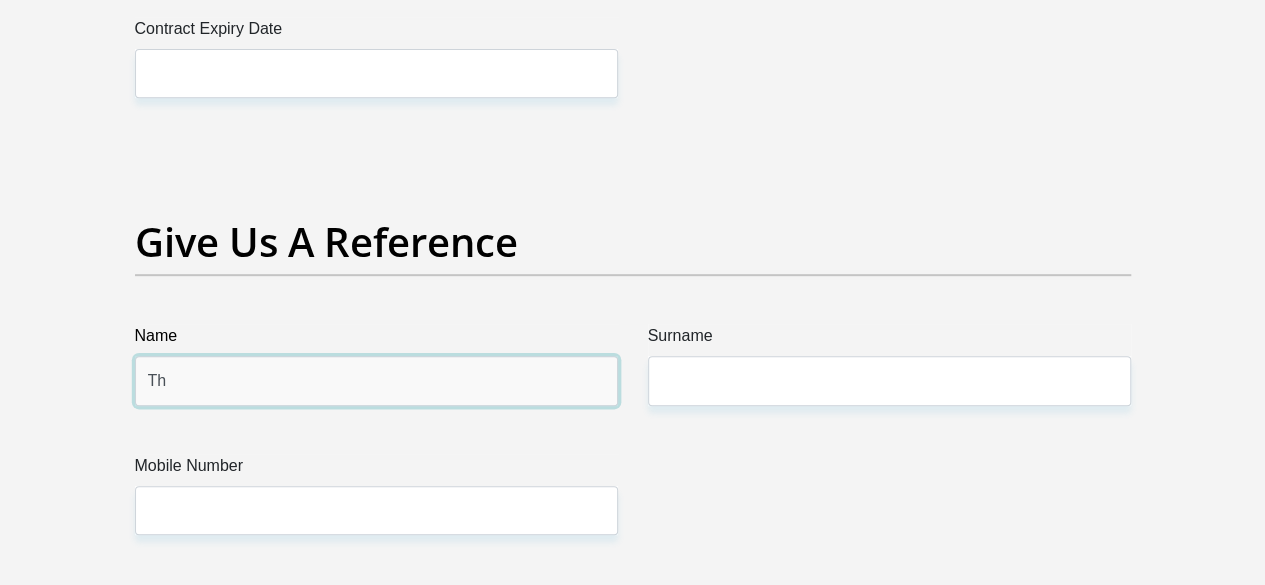 type on "Thobani" 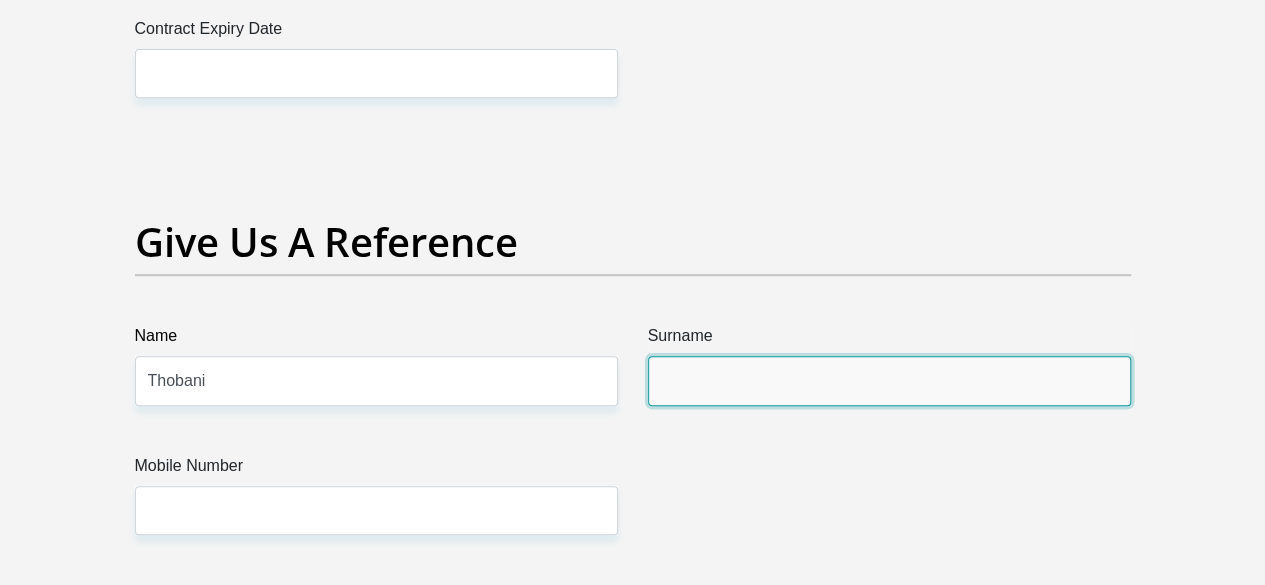 click on "Surname" at bounding box center (889, 380) 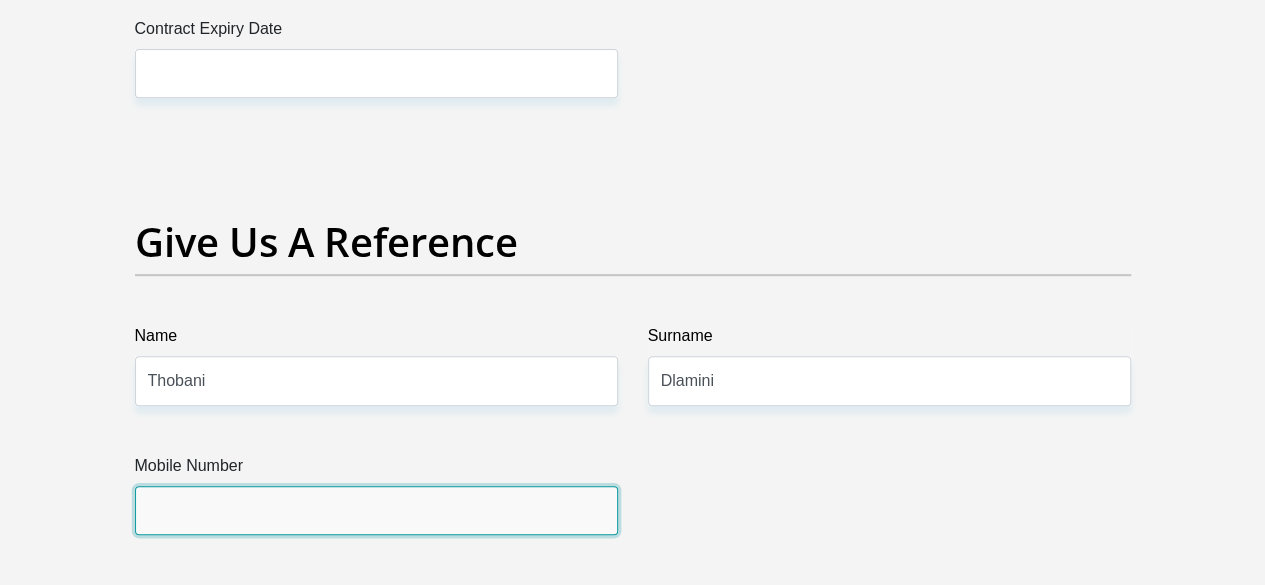 click on "Mobile Number" at bounding box center [376, 510] 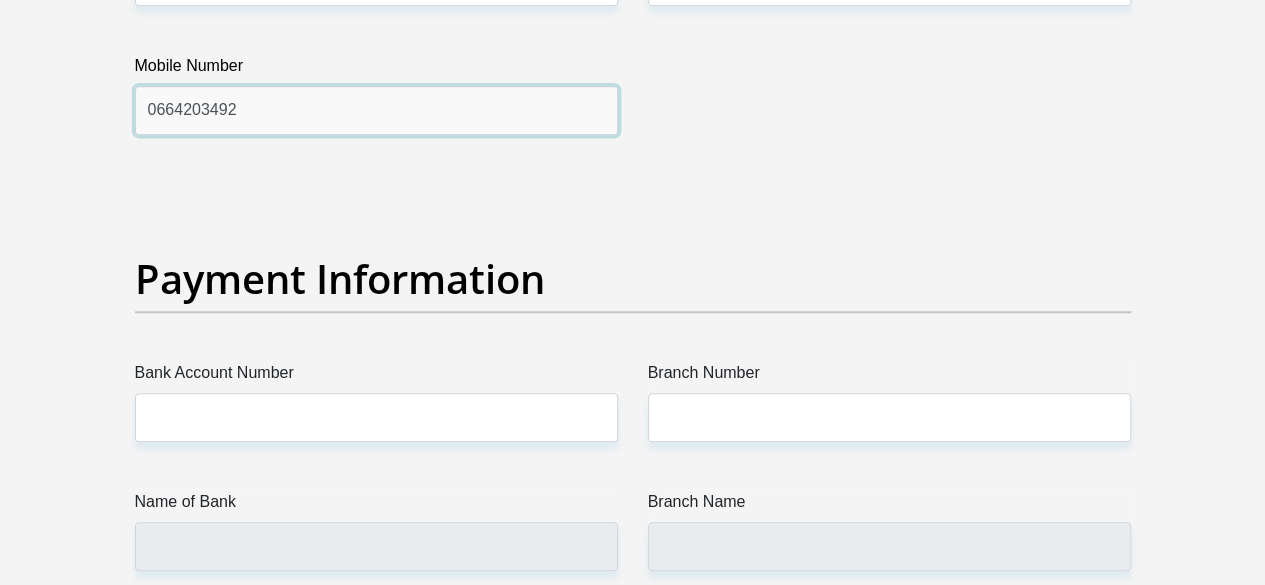 scroll, scrollTop: 4602, scrollLeft: 0, axis: vertical 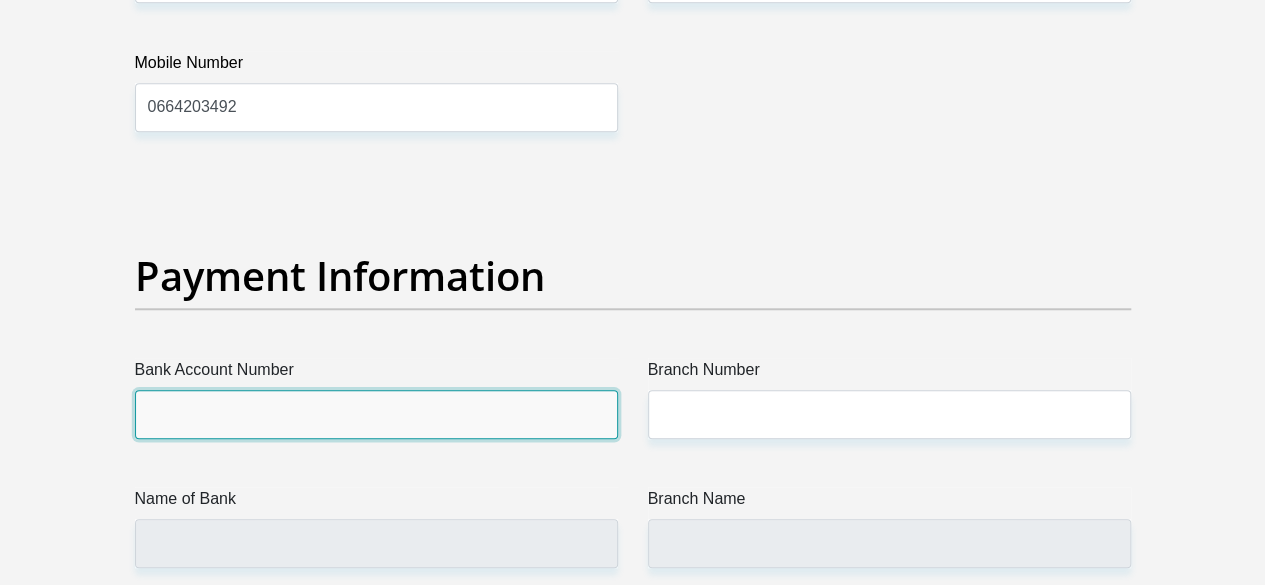 click on "Bank Account Number" at bounding box center (376, 414) 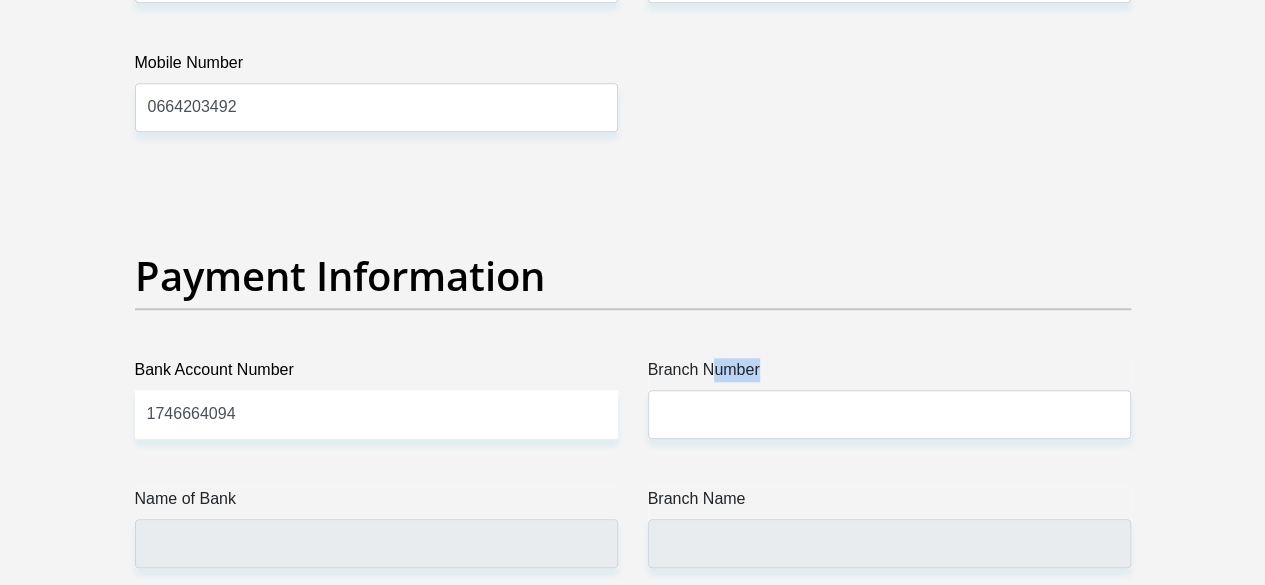 drag, startPoint x: 709, startPoint y: 299, endPoint x: 708, endPoint y: 320, distance: 21.023796 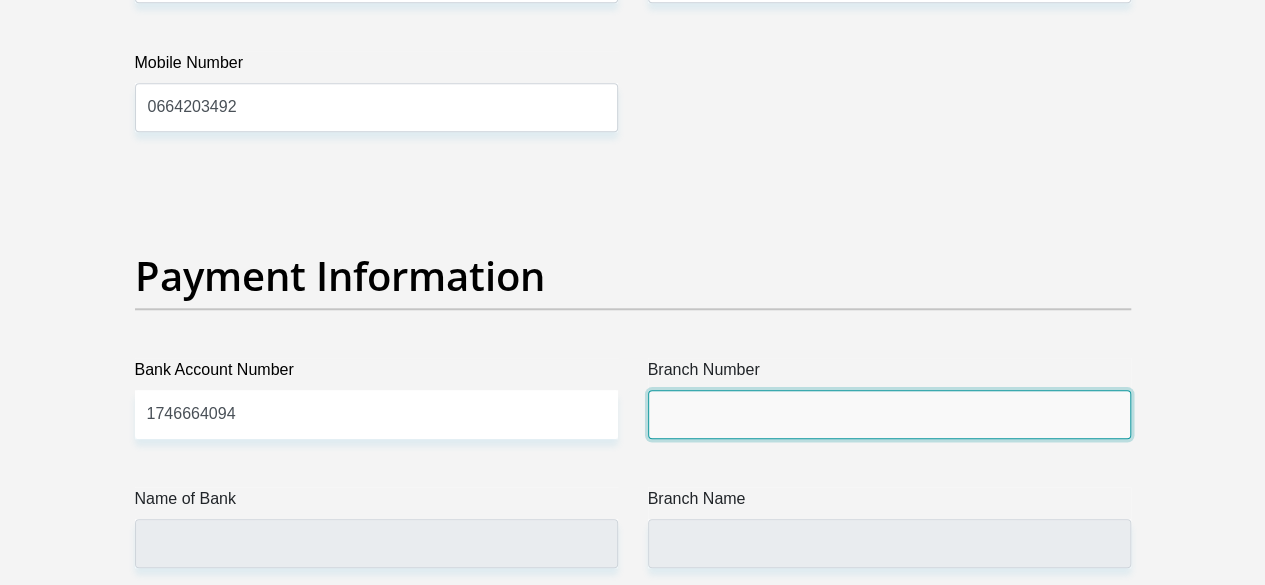 click on "Branch Number" at bounding box center [889, 414] 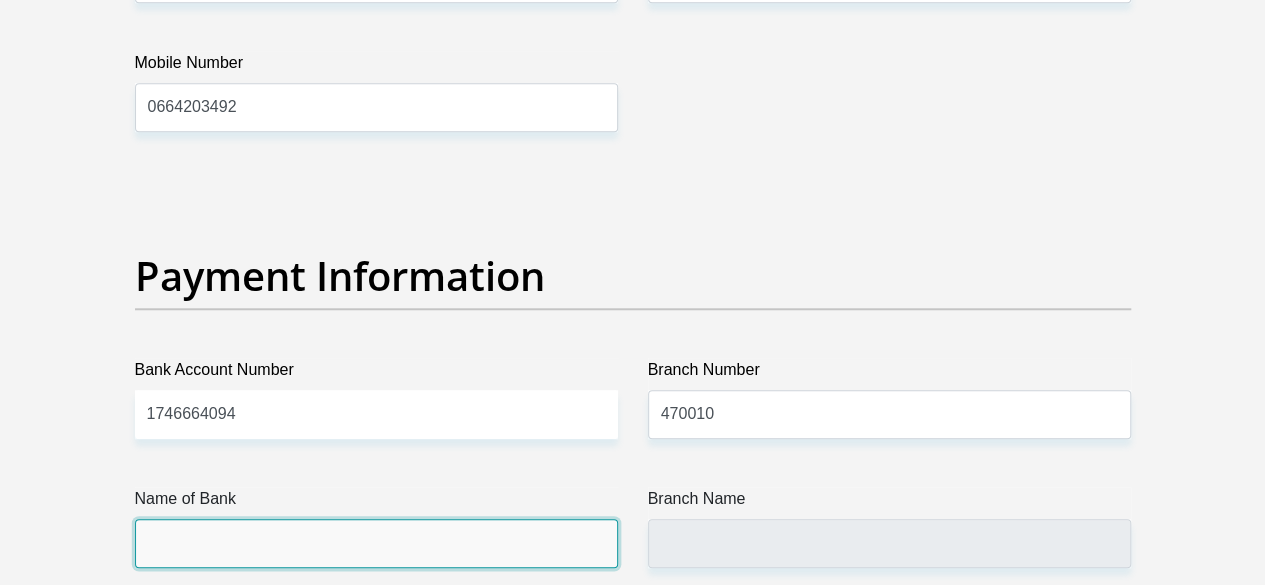 drag, startPoint x: 485, startPoint y: 447, endPoint x: 471, endPoint y: 486, distance: 41.4367 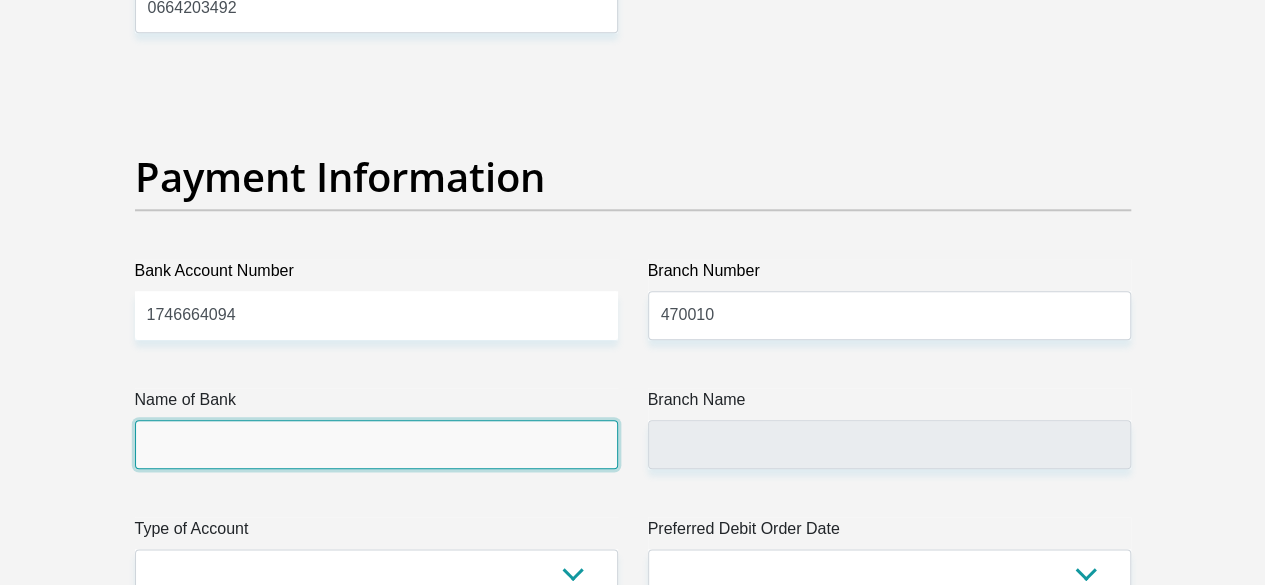 scroll, scrollTop: 4702, scrollLeft: 0, axis: vertical 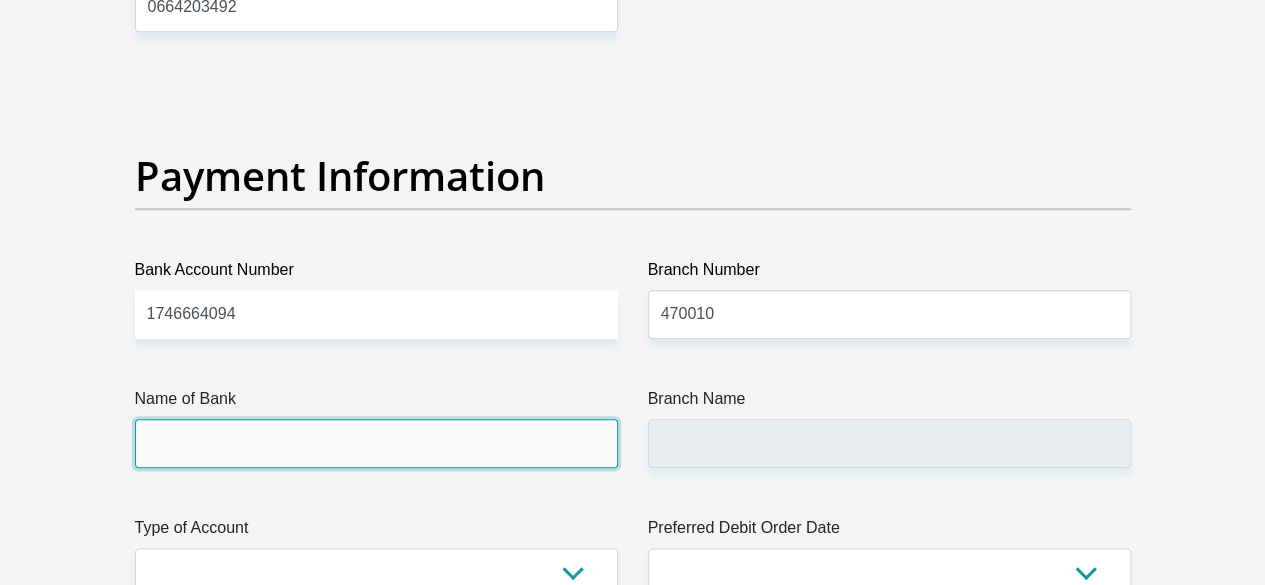 click on "Name of Bank" at bounding box center [376, 443] 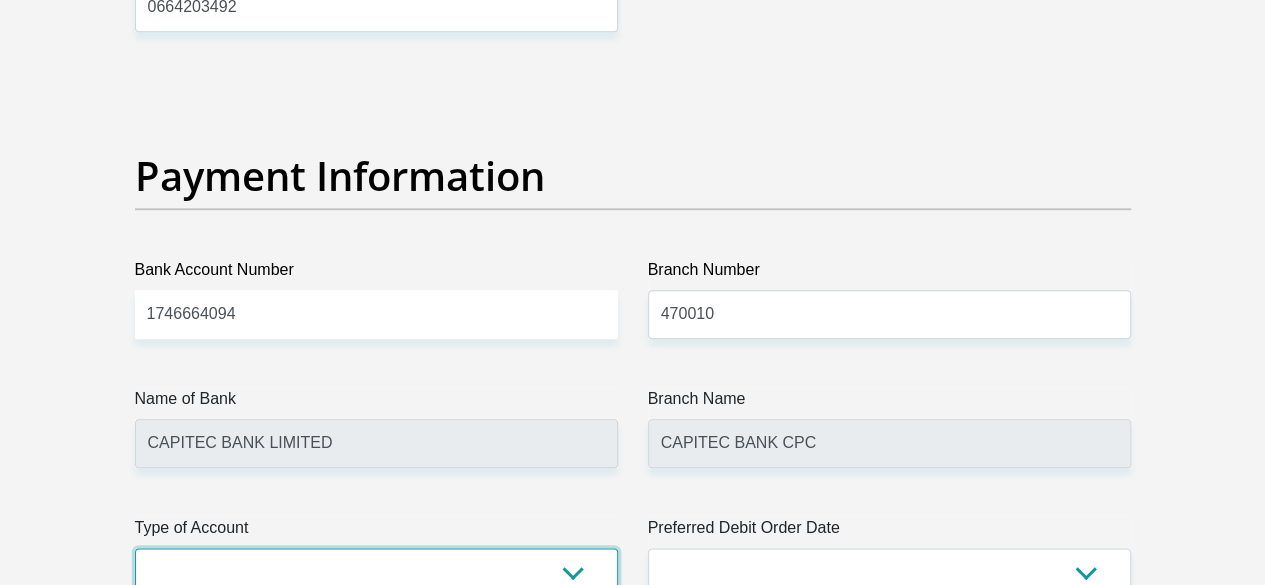 click on "Cheque
Savings" at bounding box center (376, 572) 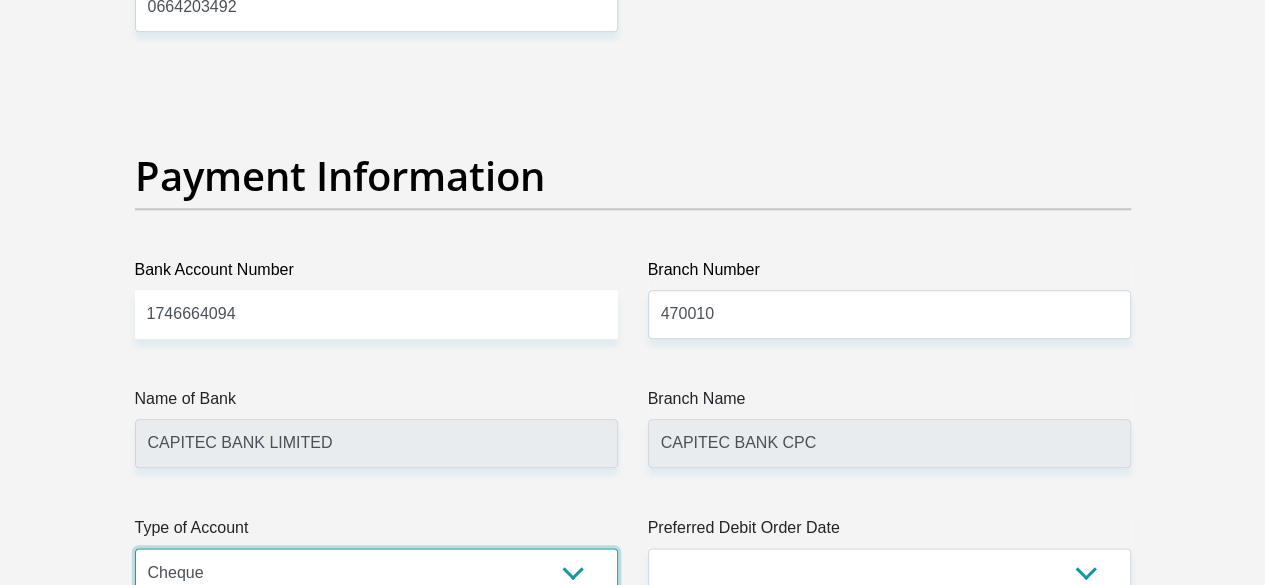 click on "Cheque
Savings" at bounding box center [376, 572] 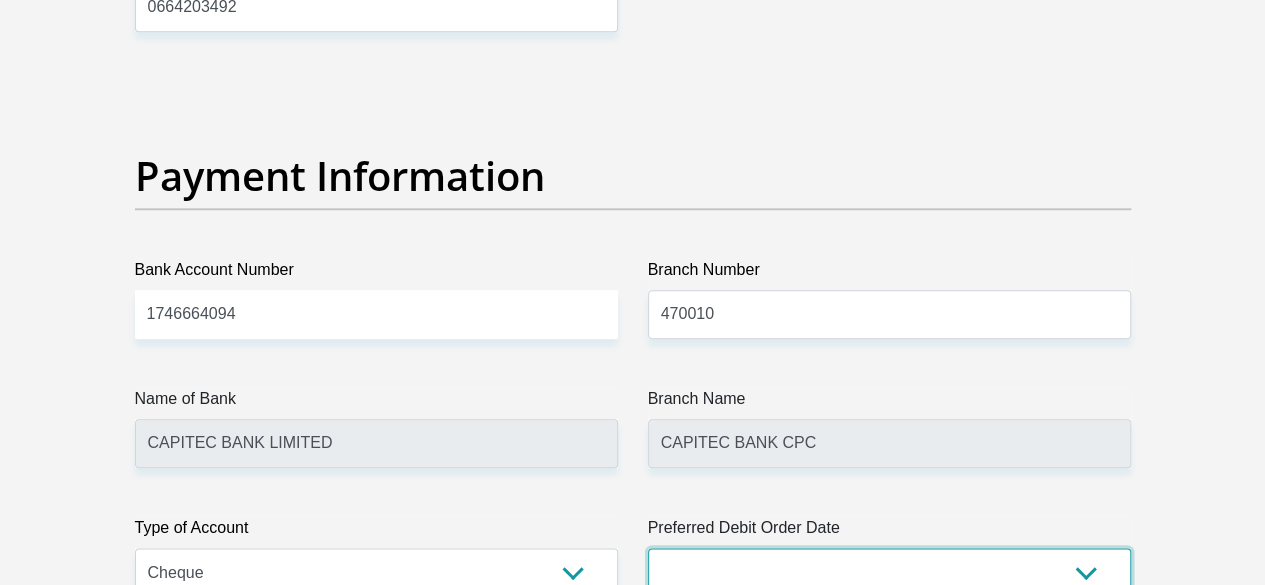 click on "1st
2nd
3rd
4th
5th
7th
18th
19th
20th
21st
22nd
23rd
24th
25th
26th
27th
28th
29th
30th" at bounding box center (889, 572) 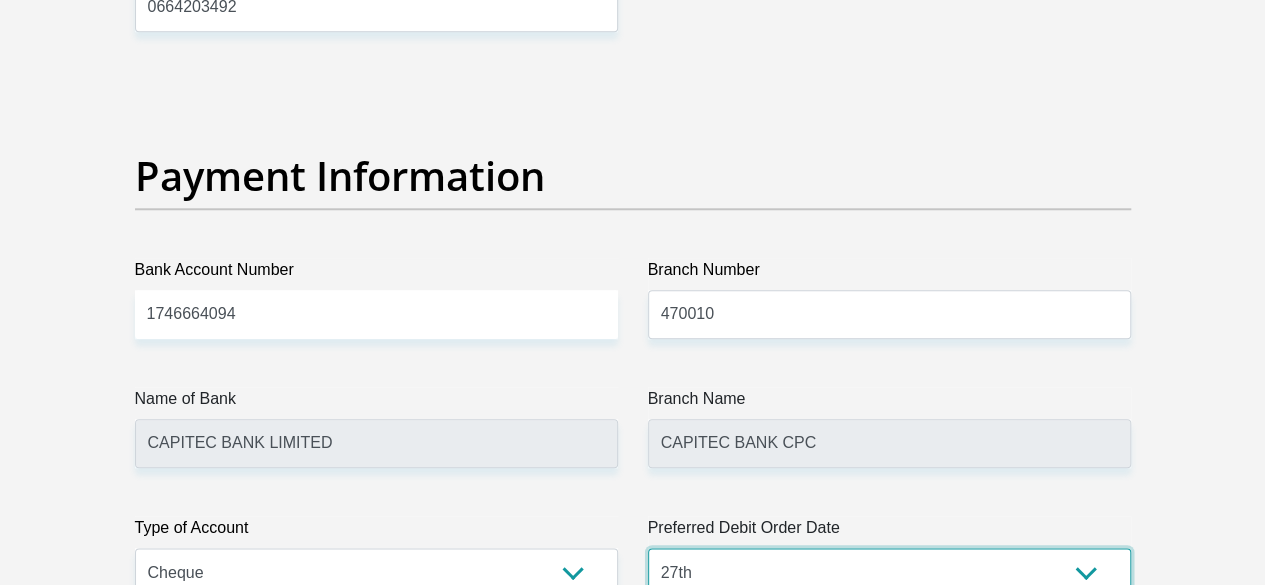 click on "1st
2nd
3rd
4th
5th
7th
18th
19th
20th
21st
22nd
23rd
24th
25th
26th
27th
28th
29th
30th" at bounding box center (889, 572) 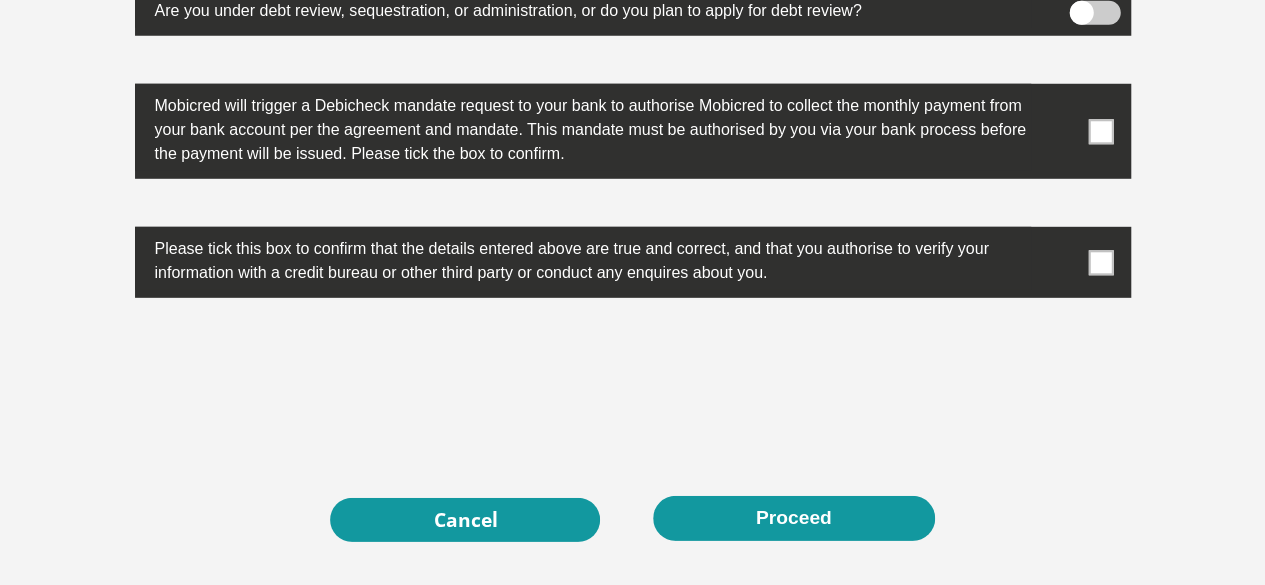 scroll, scrollTop: 6617, scrollLeft: 0, axis: vertical 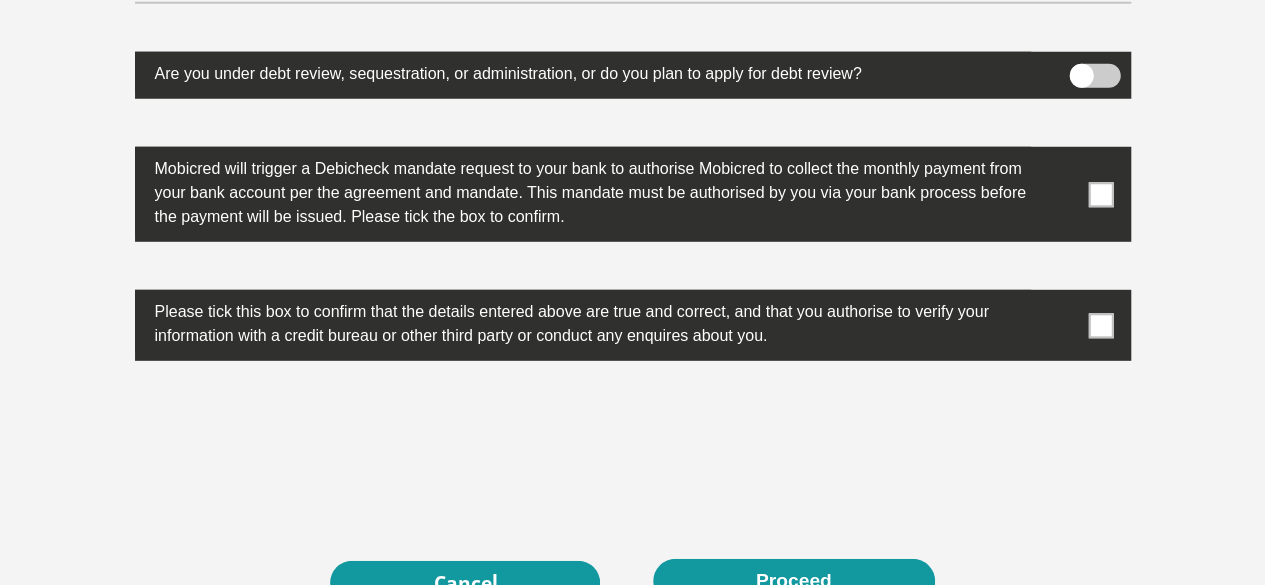 click at bounding box center (1100, 194) 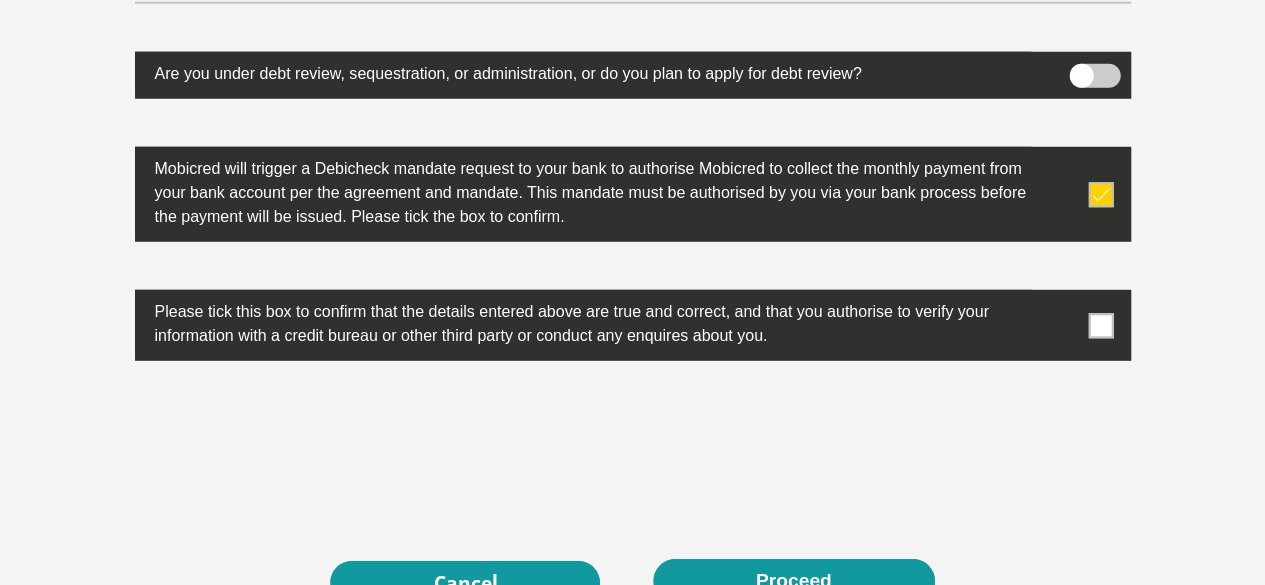 click at bounding box center (1100, 325) 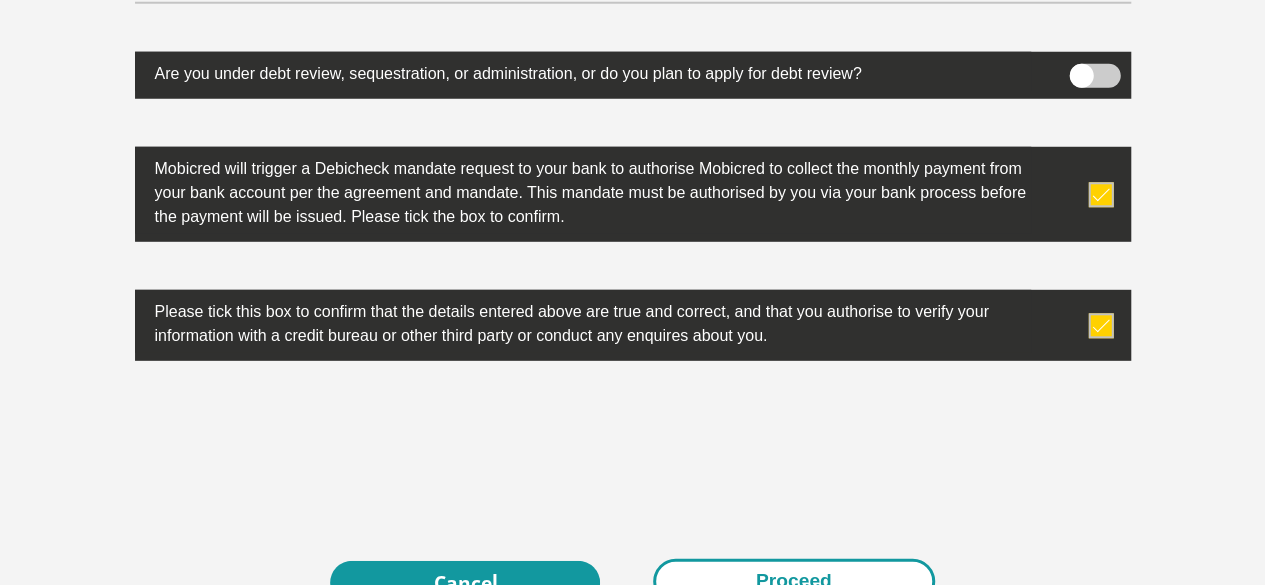 click on "Proceed" at bounding box center [794, 581] 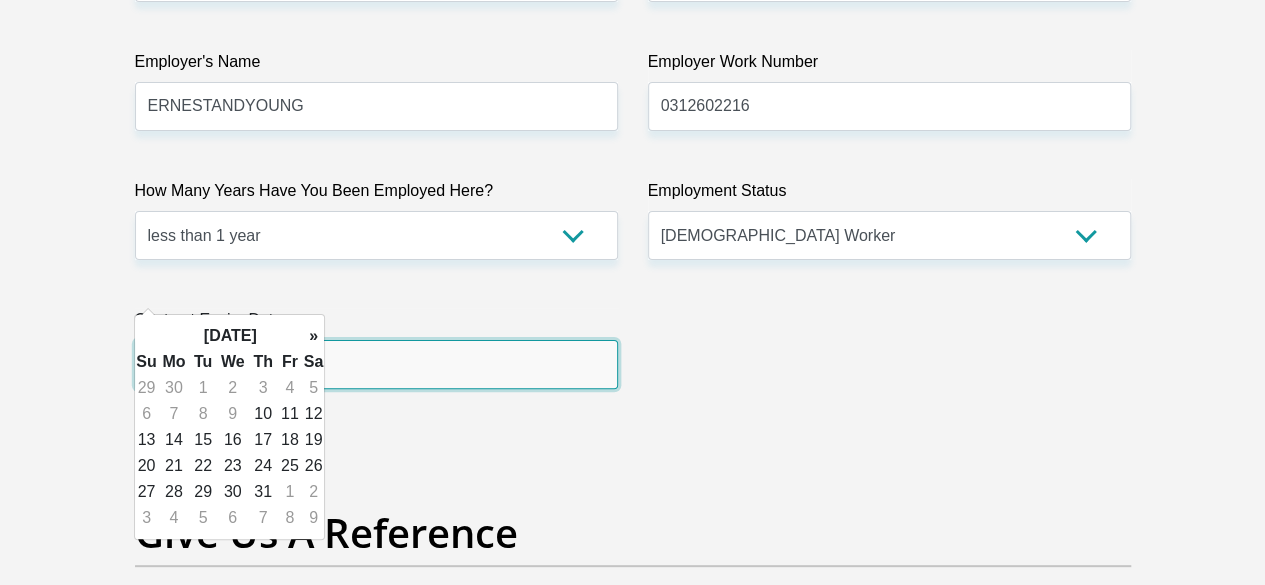 scroll, scrollTop: 3885, scrollLeft: 0, axis: vertical 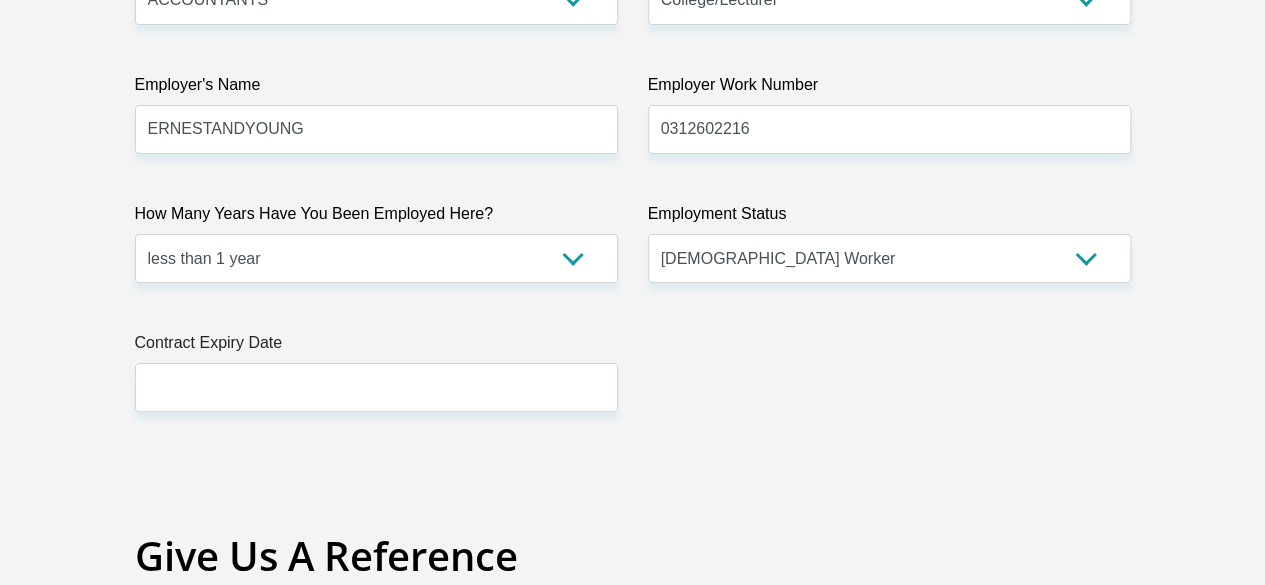 click on "Title
Mr
Ms
Mrs
Dr
Other
First Name
Nosihle
Surname
Dlamini
ID Number
0303020427082
Please input valid ID number
Race
Black
Coloured
Indian
White
Other
Contact Number
0658248939
Please input valid contact number
Nationality
South Africa
Afghanistan
Aland Islands  Albania  Algeria" at bounding box center (633, -179) 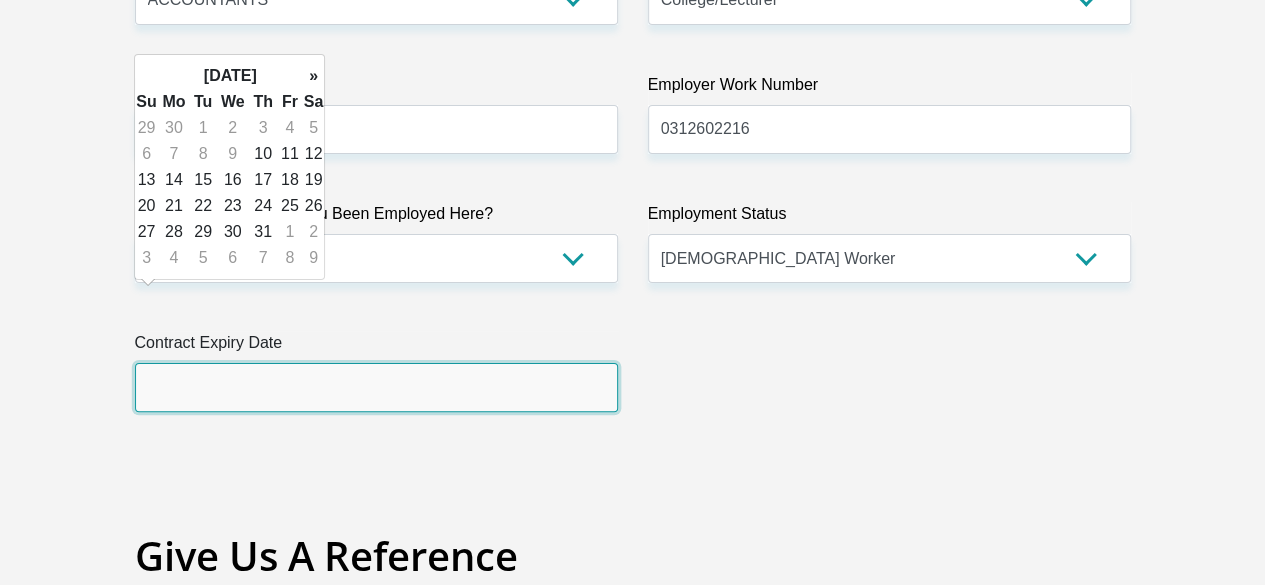 click at bounding box center (376, 387) 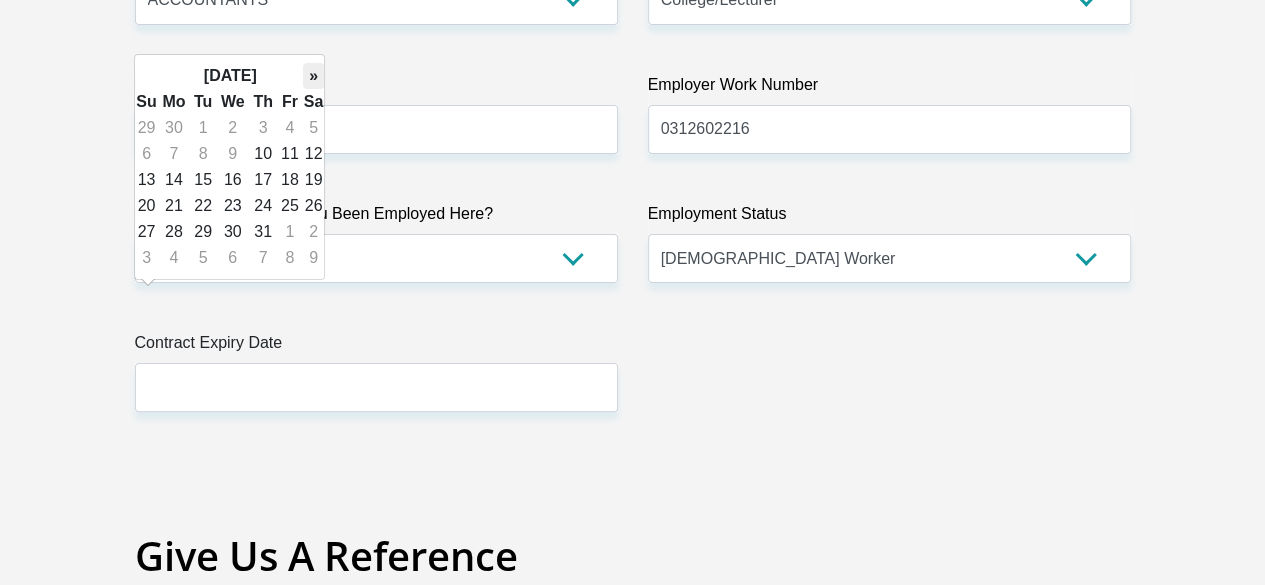 click on "»" at bounding box center [314, 76] 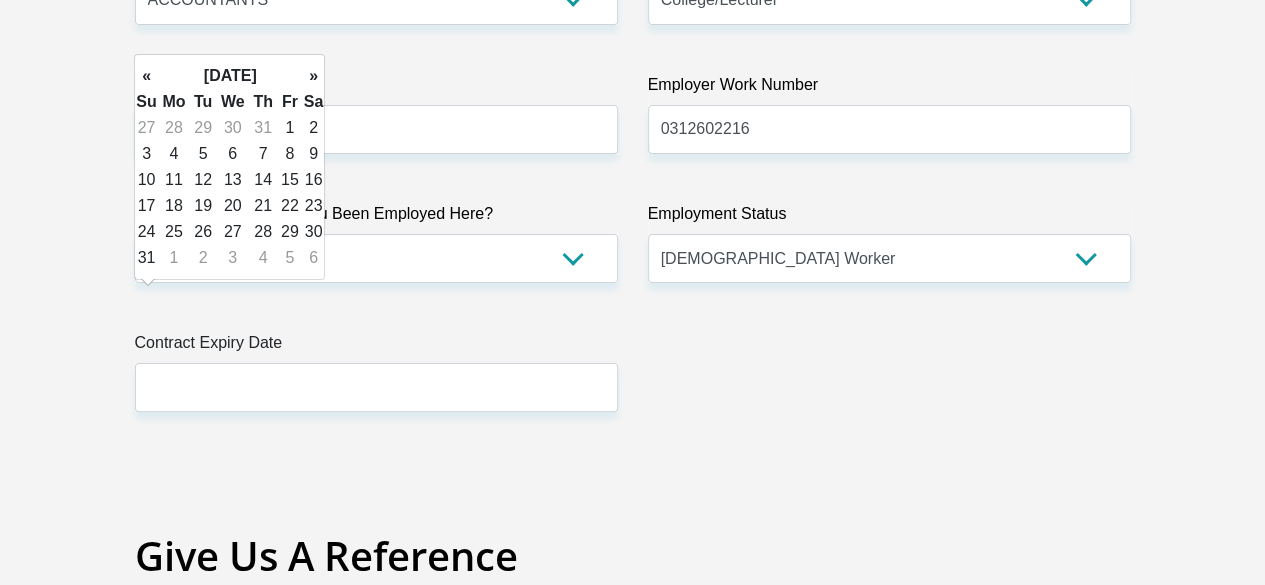 click on "»" at bounding box center (314, 76) 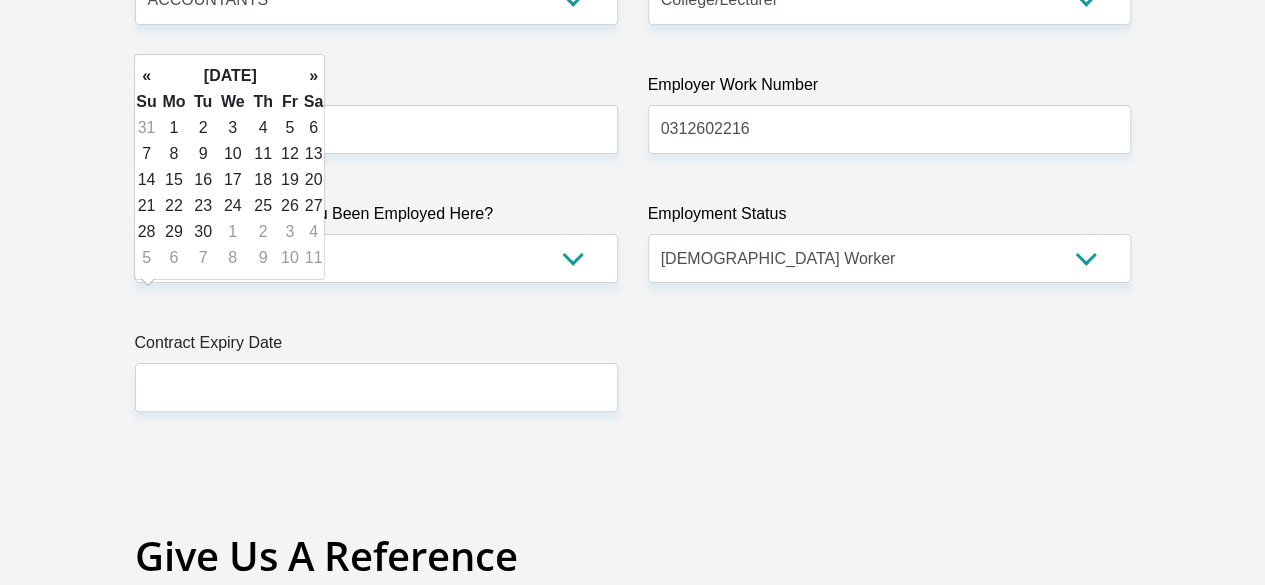 click on "»" at bounding box center [314, 76] 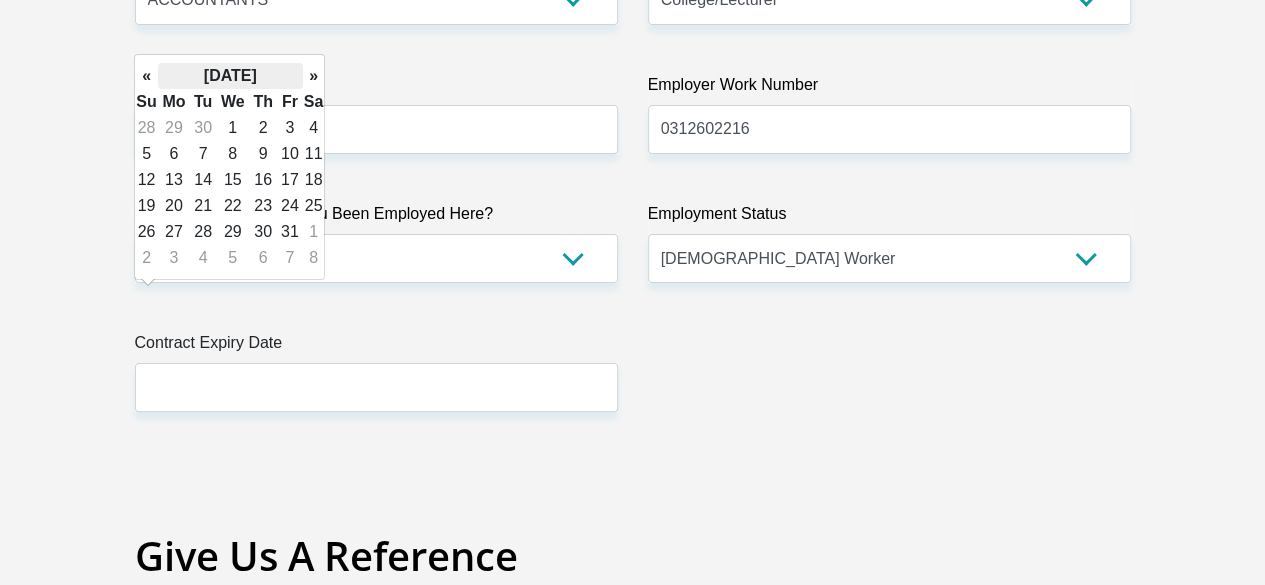 click on "October 2025" at bounding box center (230, 76) 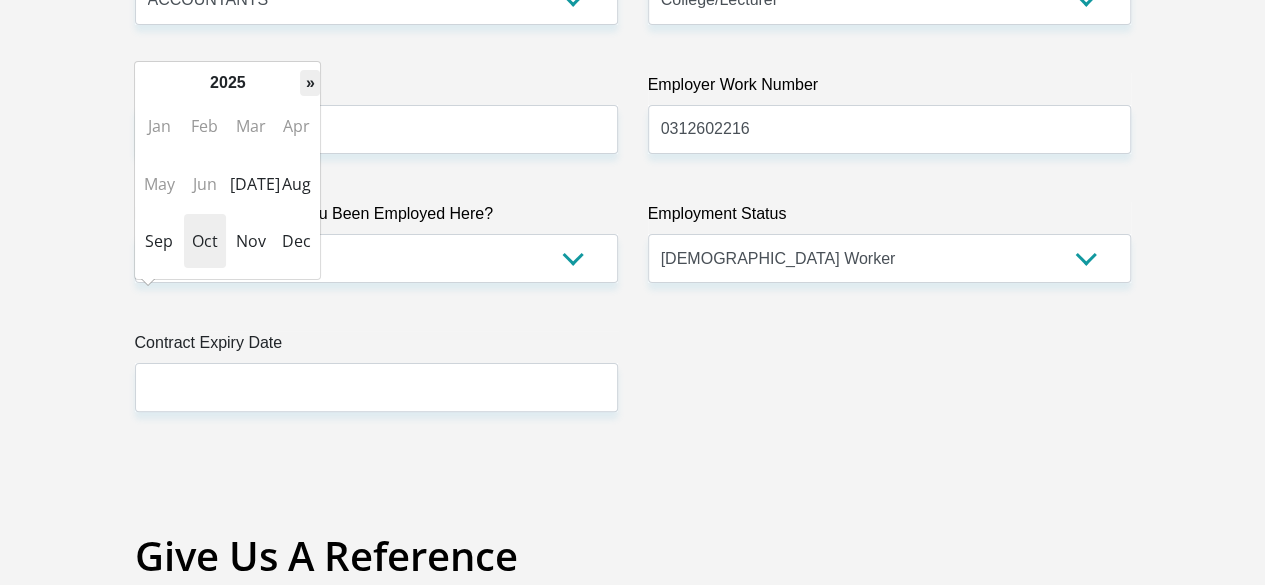 click on "»" at bounding box center [310, 83] 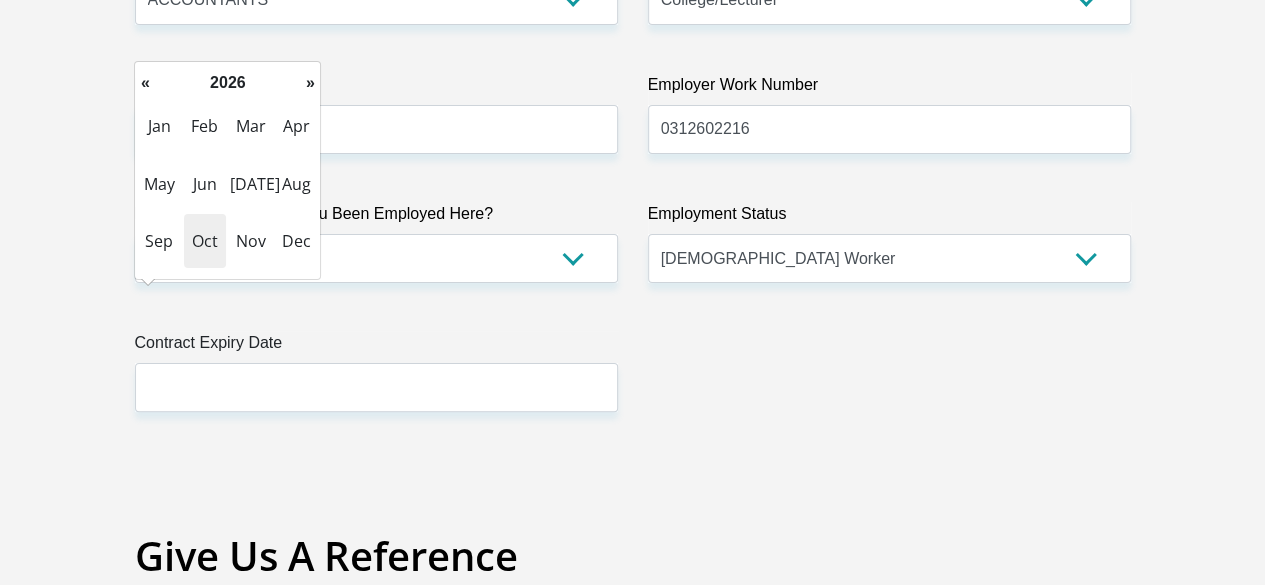 click on "»" at bounding box center [310, 83] 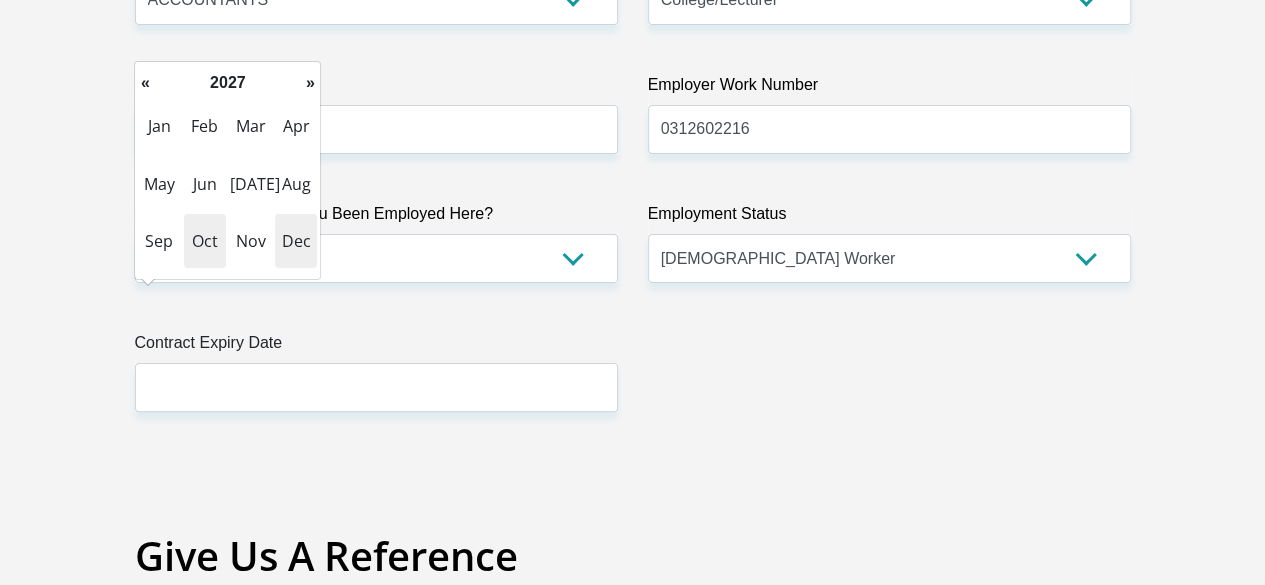 click on "Dec" at bounding box center (296, 241) 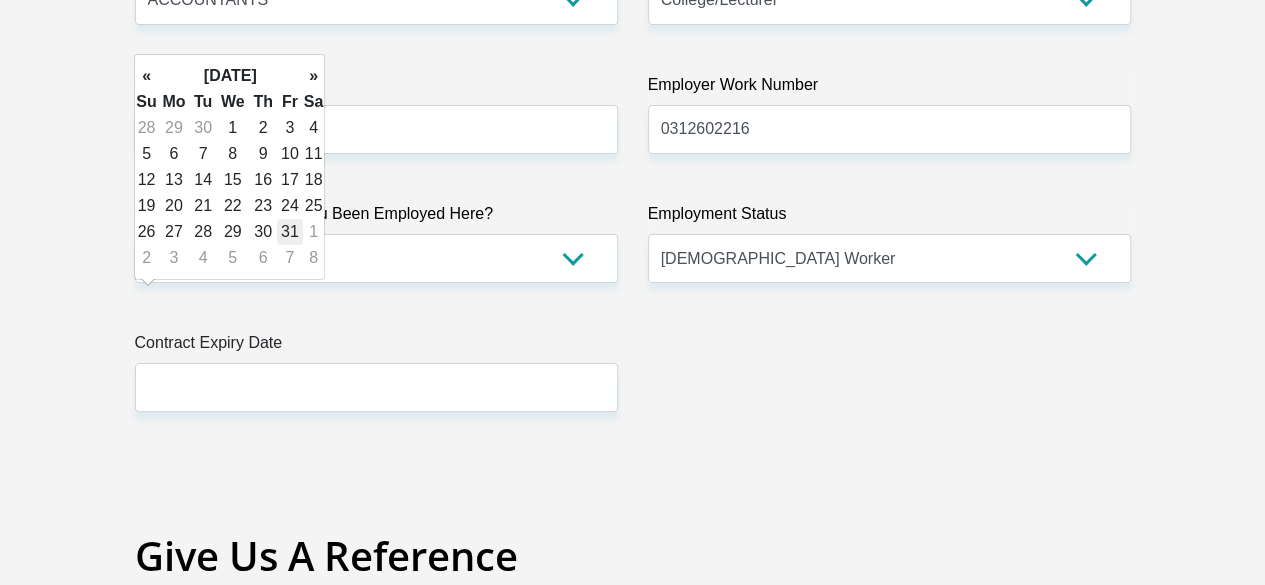click on "31" at bounding box center [290, 232] 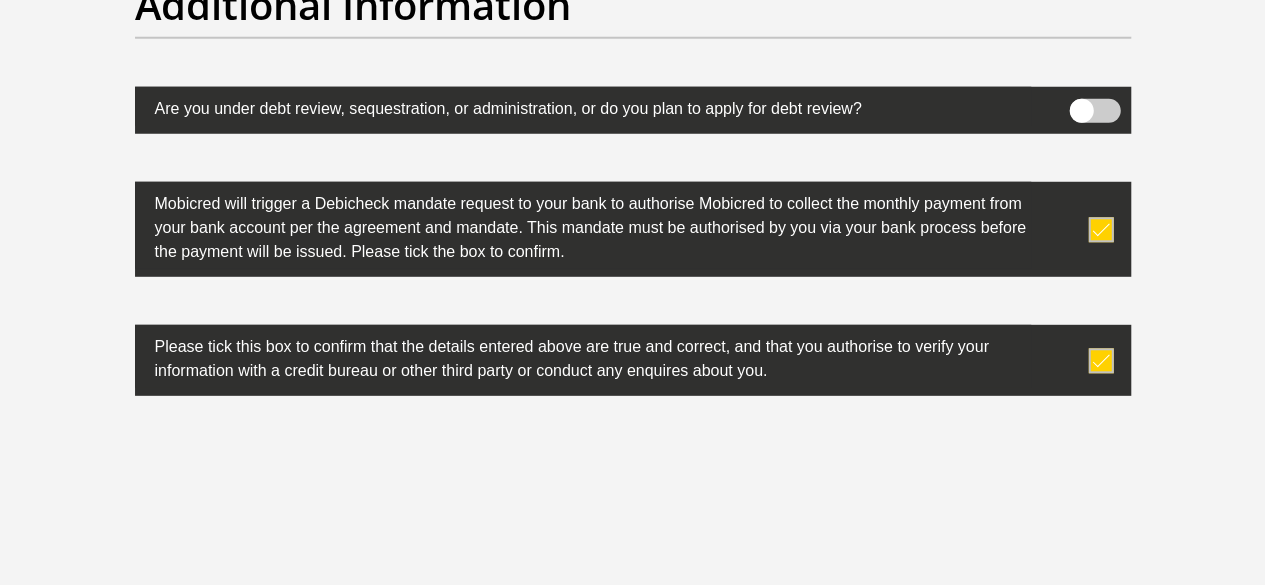 scroll, scrollTop: 6712, scrollLeft: 0, axis: vertical 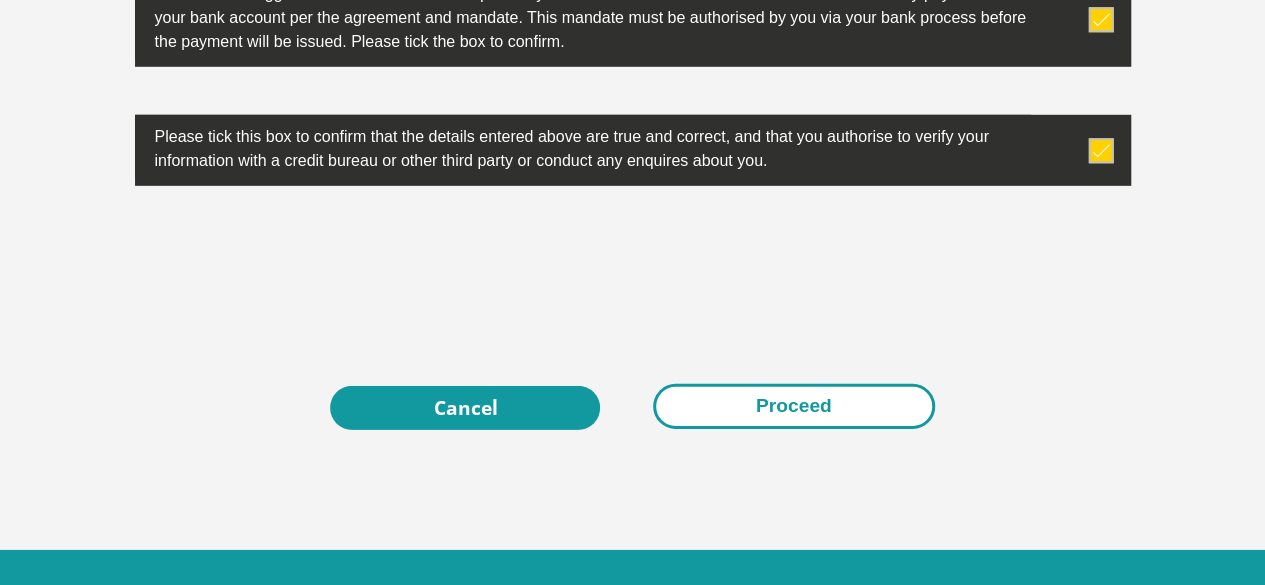 click on "Proceed" at bounding box center (794, 406) 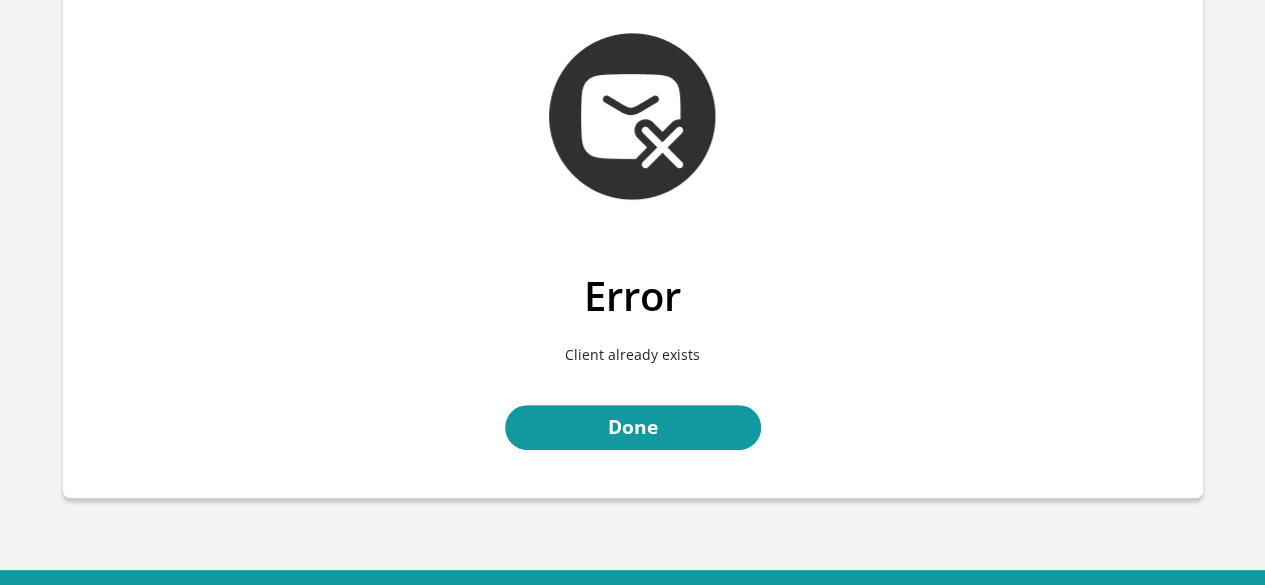 scroll, scrollTop: 91, scrollLeft: 0, axis: vertical 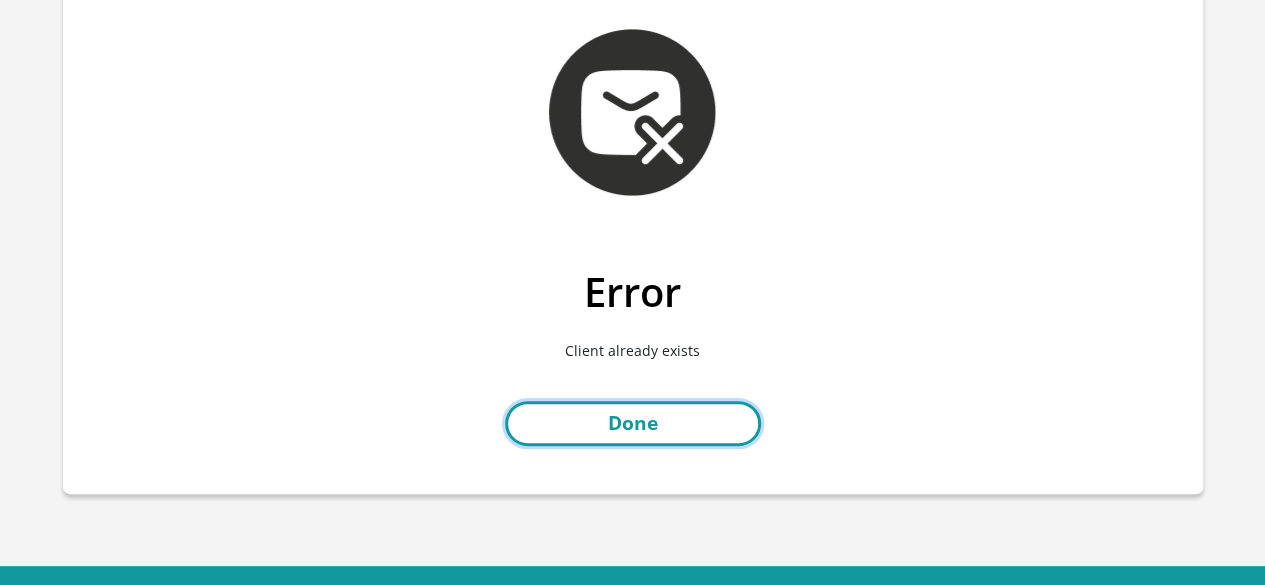 click on "Done" at bounding box center [633, 423] 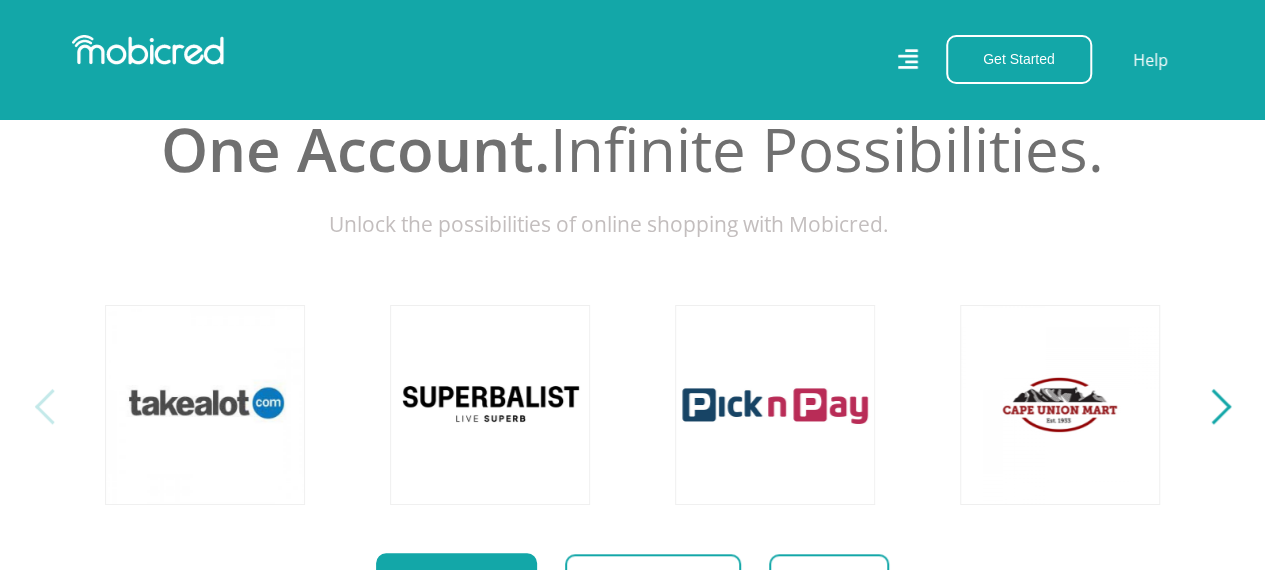 scroll, scrollTop: 574, scrollLeft: 0, axis: vertical 